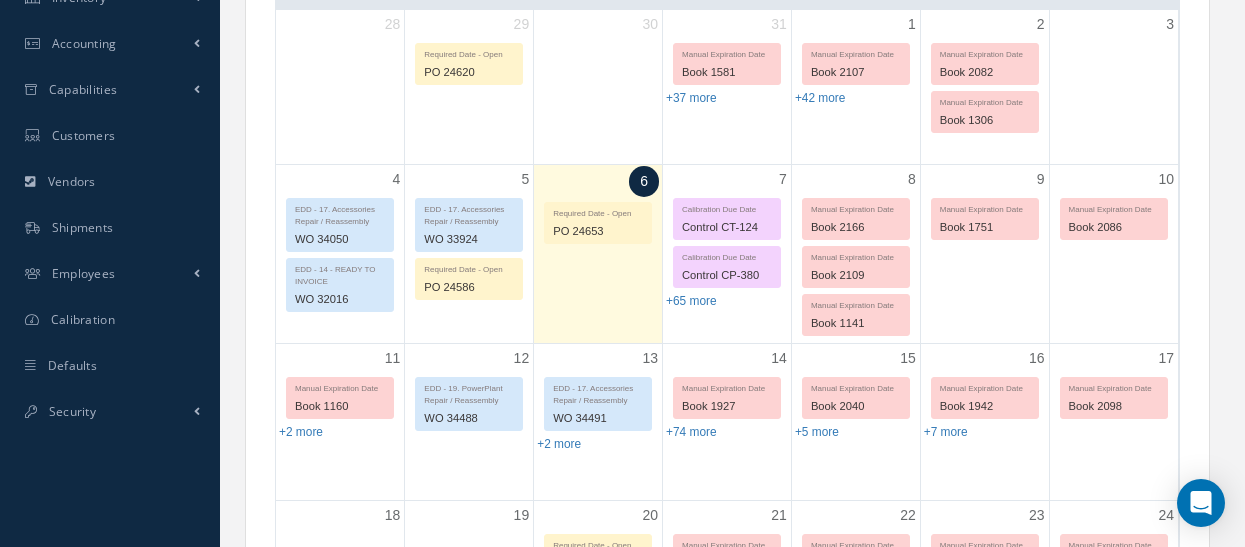 scroll, scrollTop: 0, scrollLeft: 0, axis: both 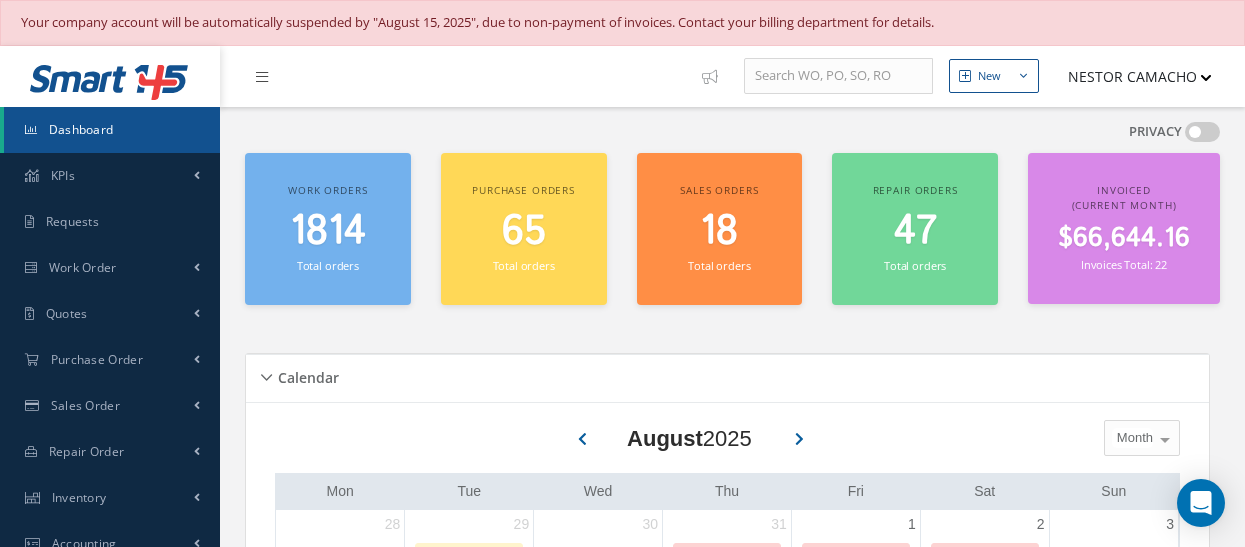 click on "Dashboard" at bounding box center (81, 129) 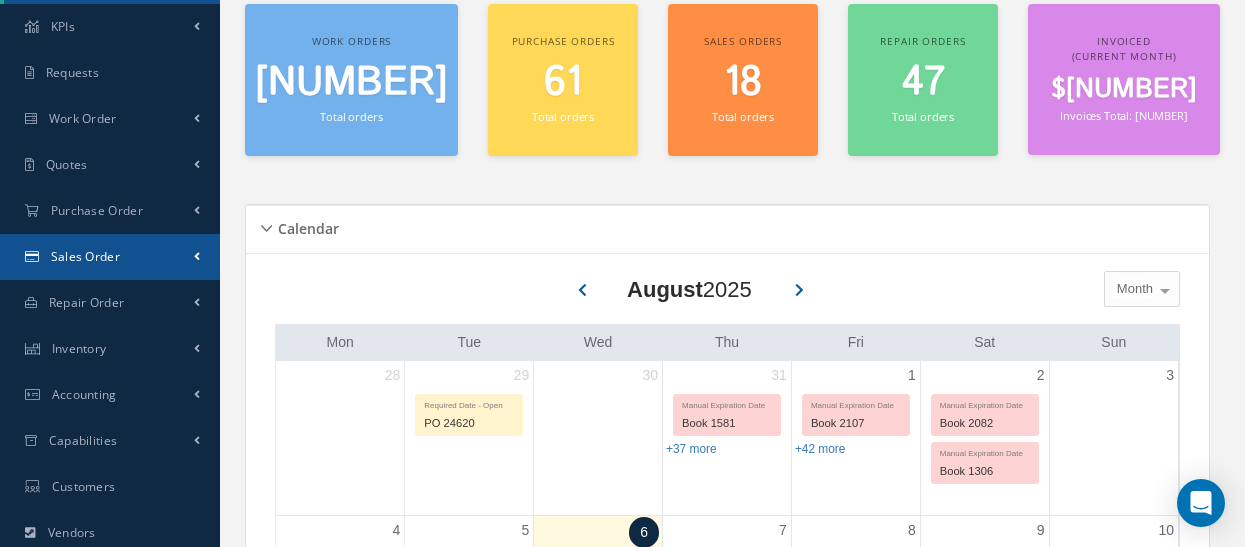 scroll, scrollTop: 200, scrollLeft: 0, axis: vertical 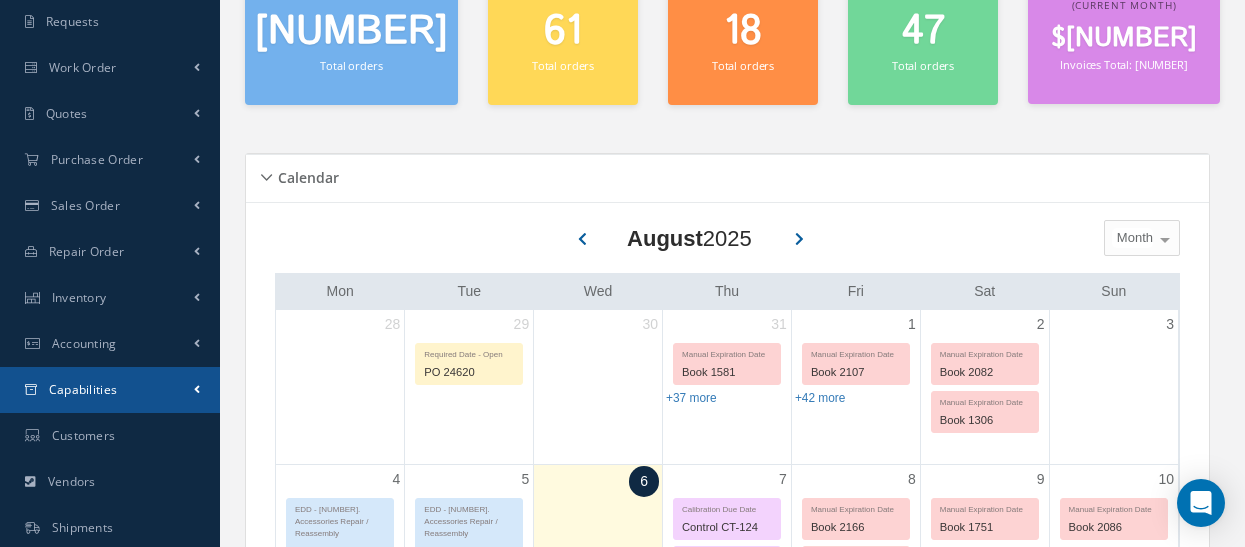 click on "Capabilities" at bounding box center (110, 390) 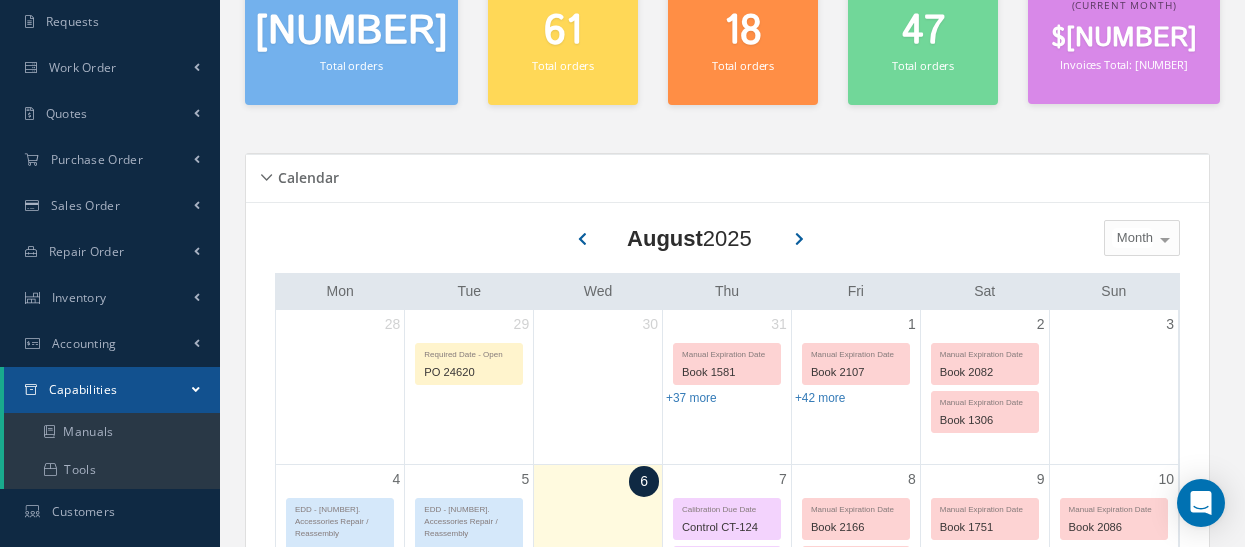 click on "Capabilities" at bounding box center [83, 389] 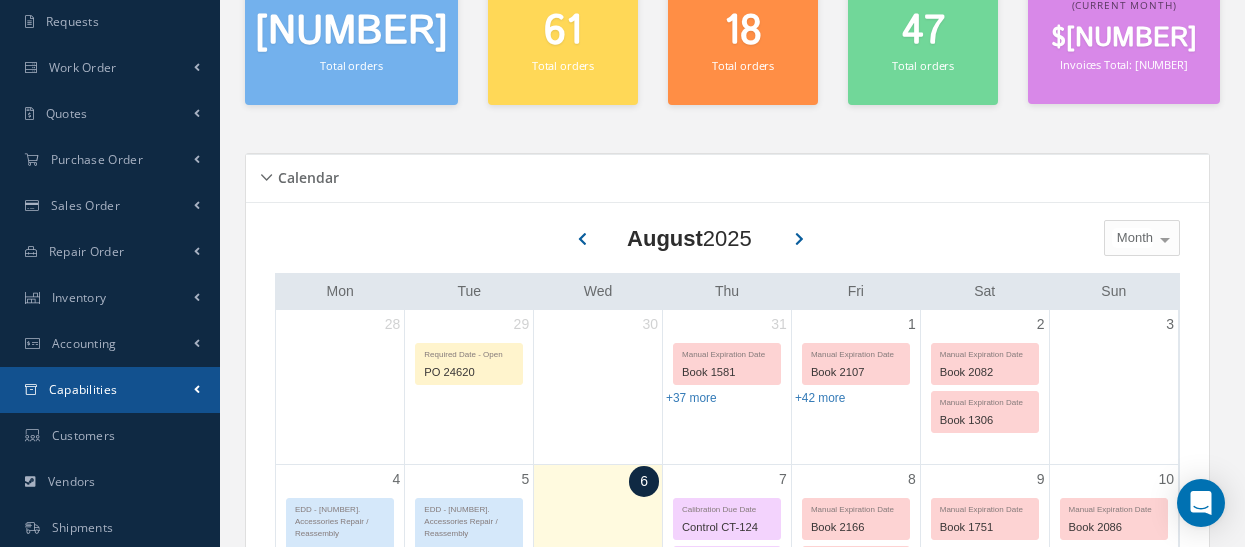 click on "Capabilities" at bounding box center (83, 389) 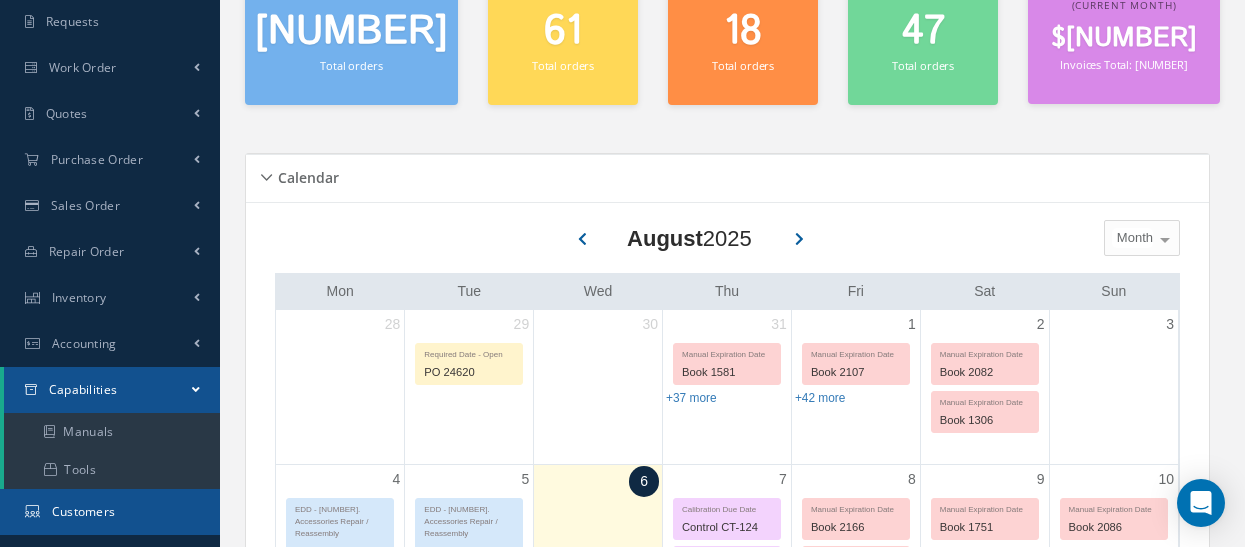 scroll, scrollTop: 300, scrollLeft: 0, axis: vertical 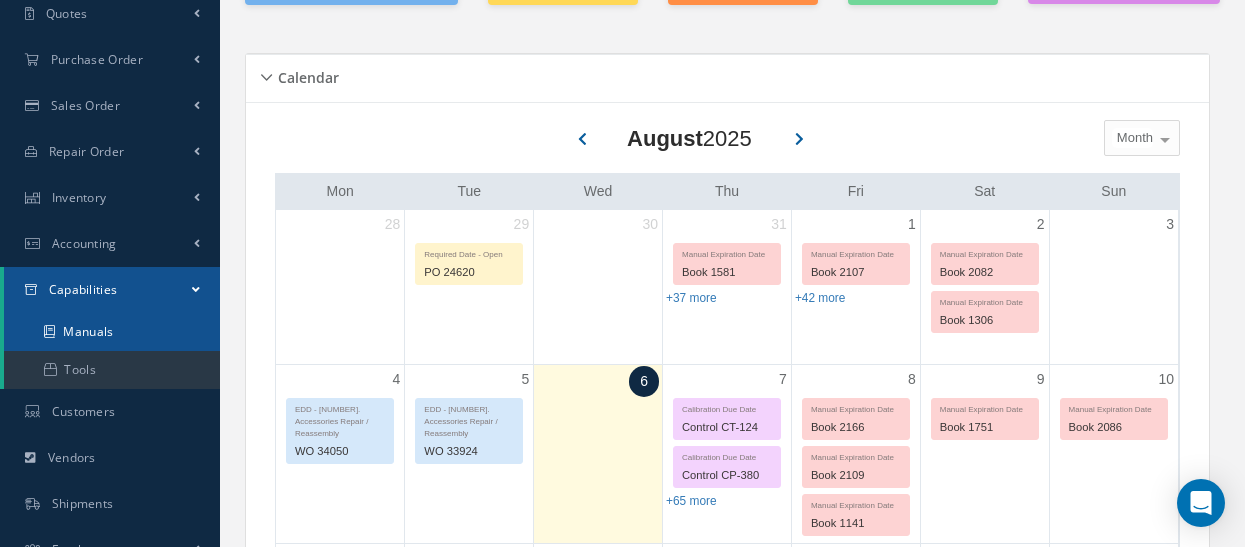 click on "Manuals" at bounding box center [112, 332] 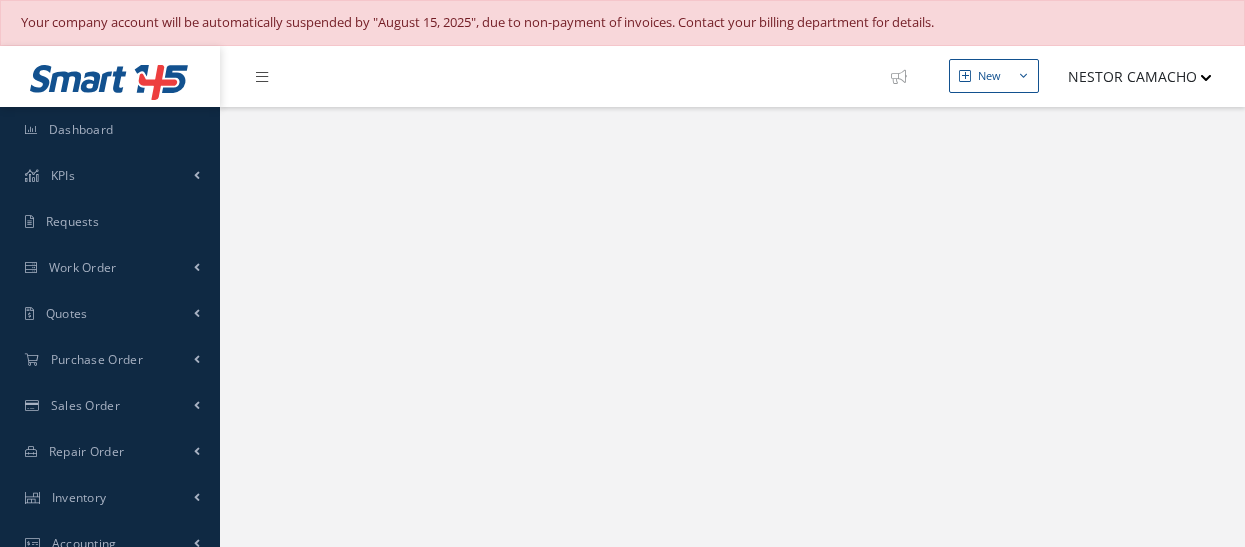 scroll, scrollTop: 0, scrollLeft: 0, axis: both 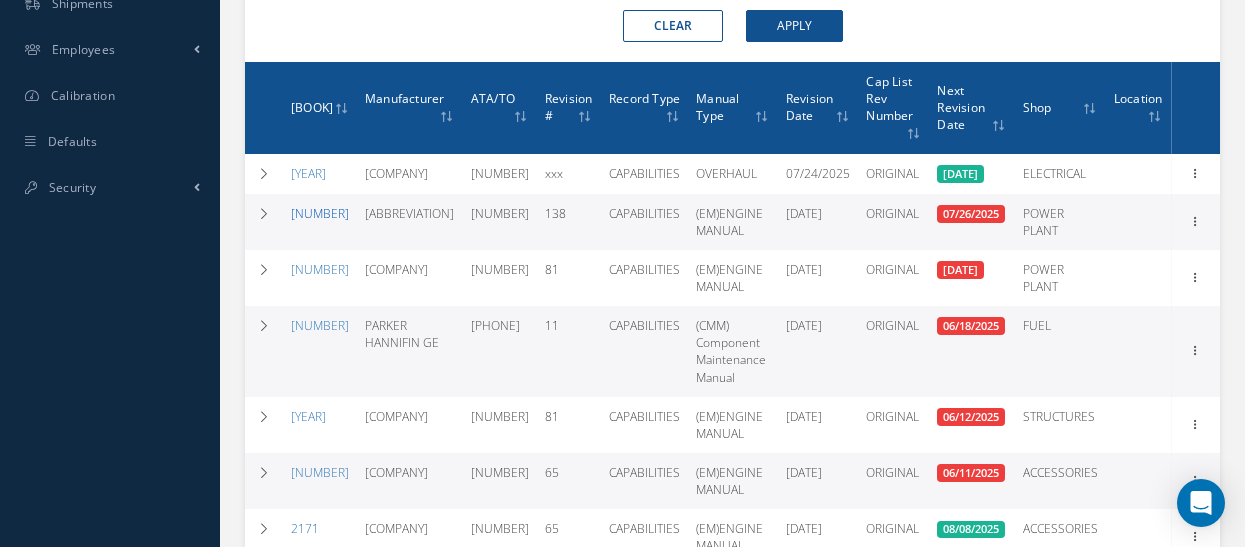 click on "2178" at bounding box center [320, 213] 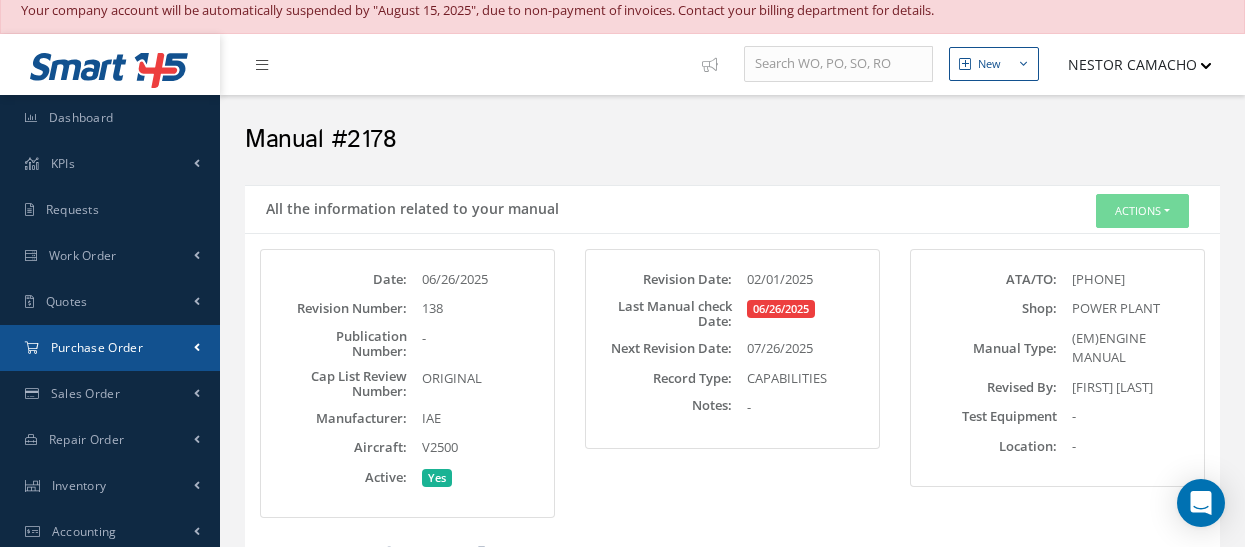 scroll, scrollTop: 0, scrollLeft: 0, axis: both 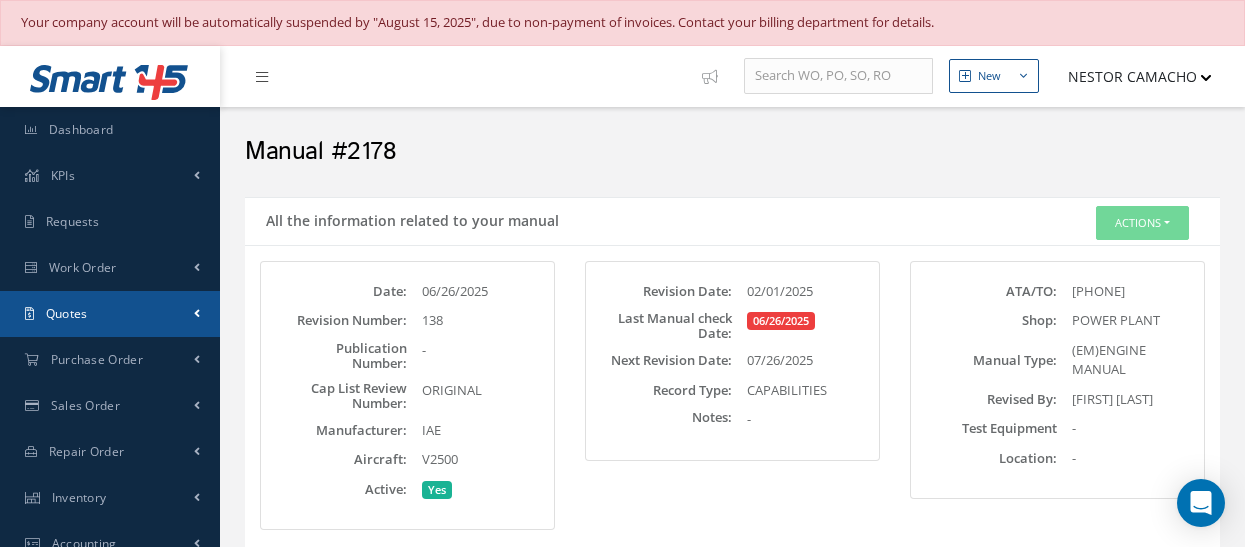 click on "Quotes" at bounding box center [110, 314] 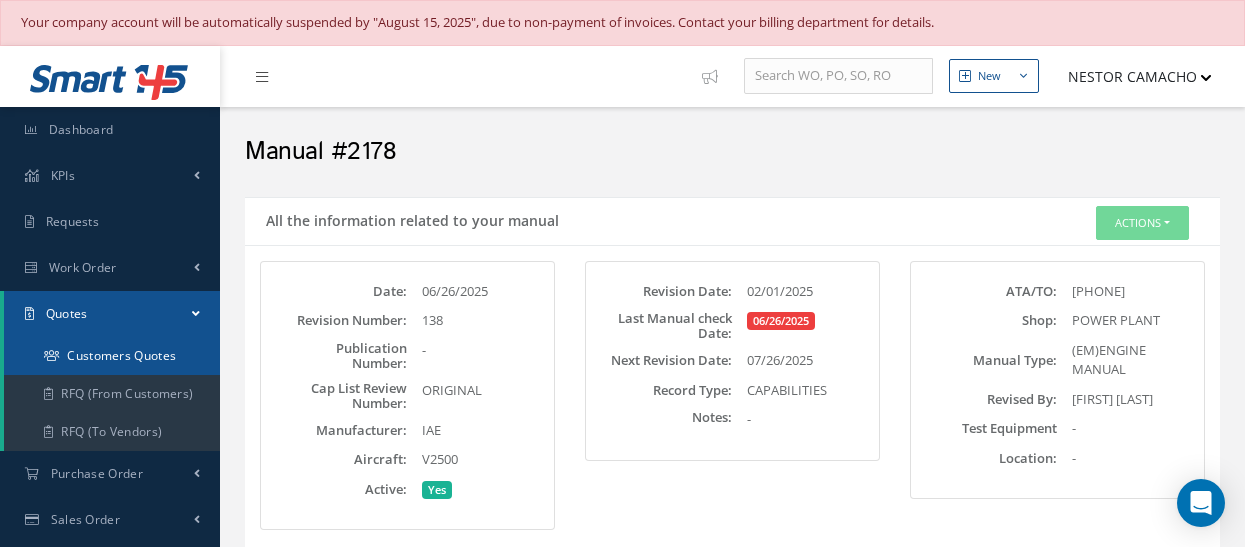 click on "Customers Quotes" at bounding box center (112, 356) 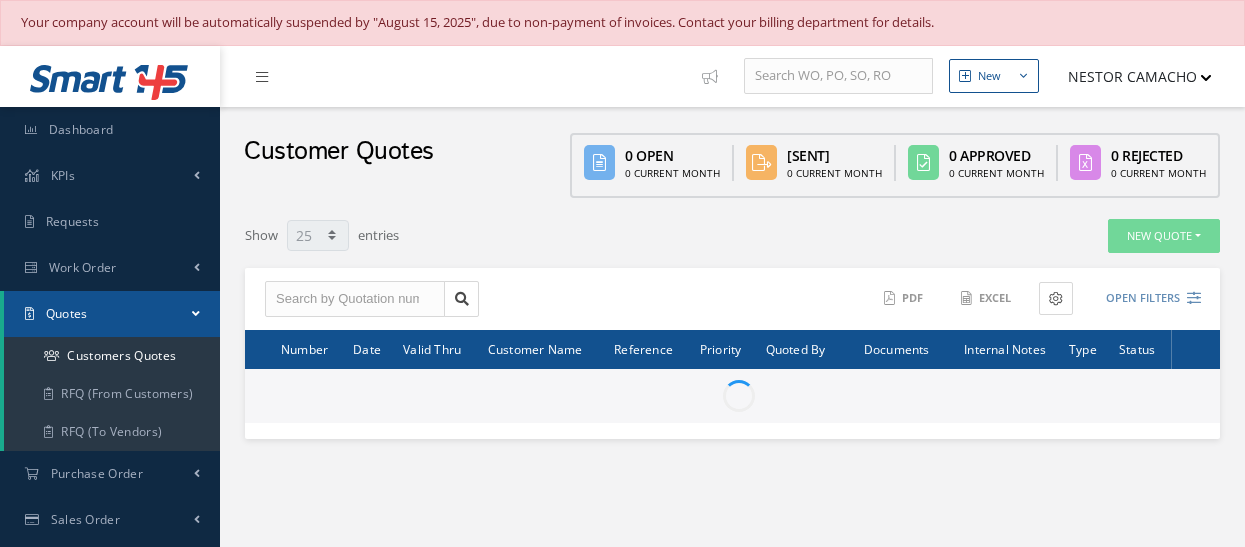 select on "25" 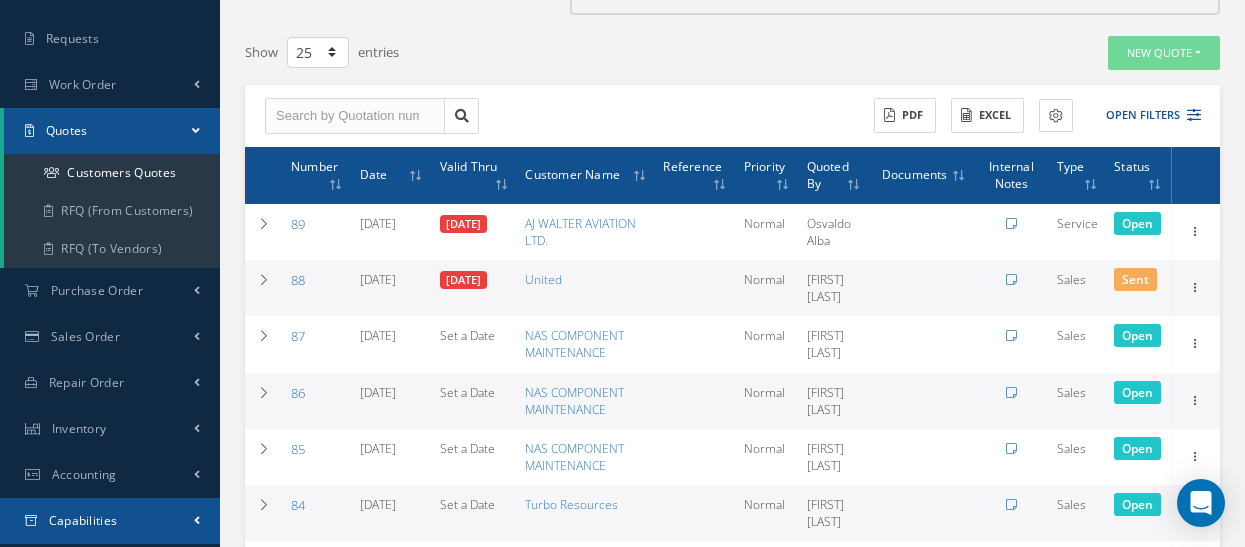 scroll, scrollTop: 100, scrollLeft: 0, axis: vertical 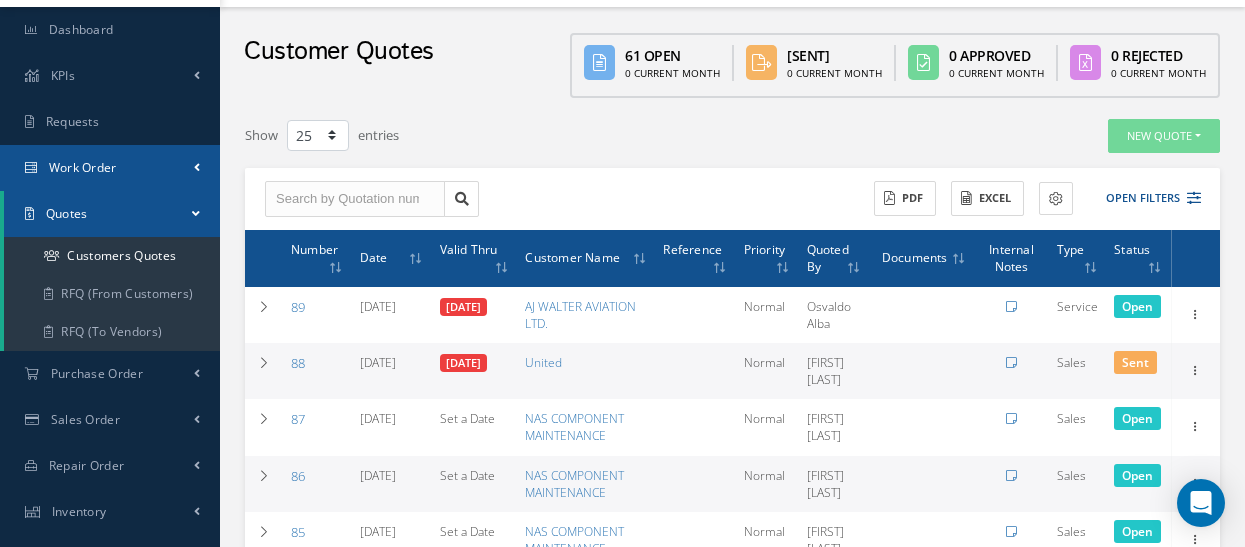 click on "Work Order" at bounding box center [83, 167] 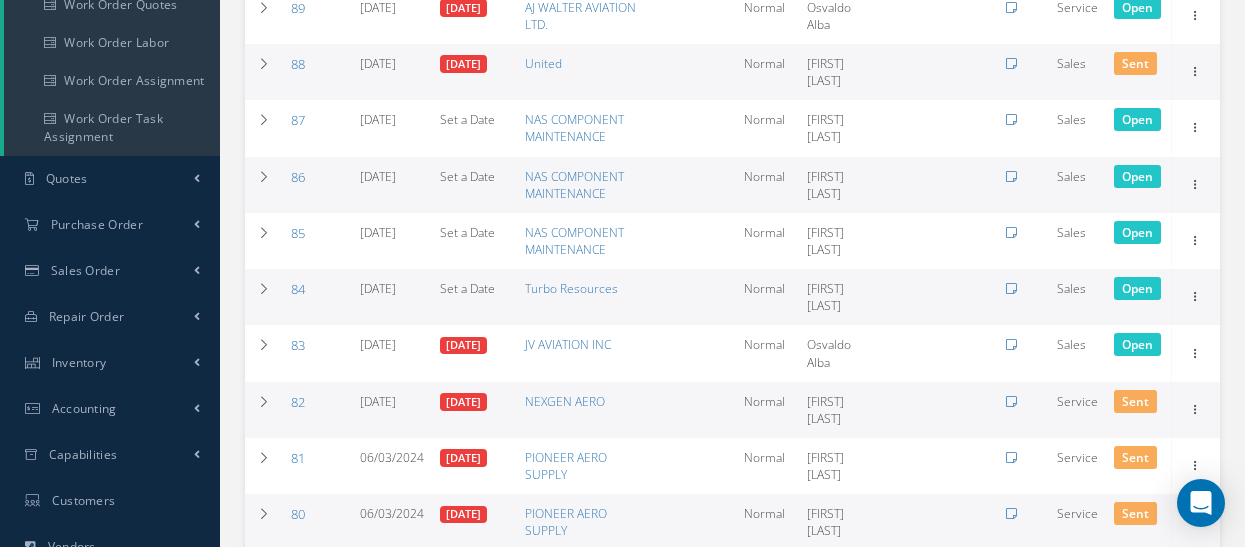 scroll, scrollTop: 400, scrollLeft: 0, axis: vertical 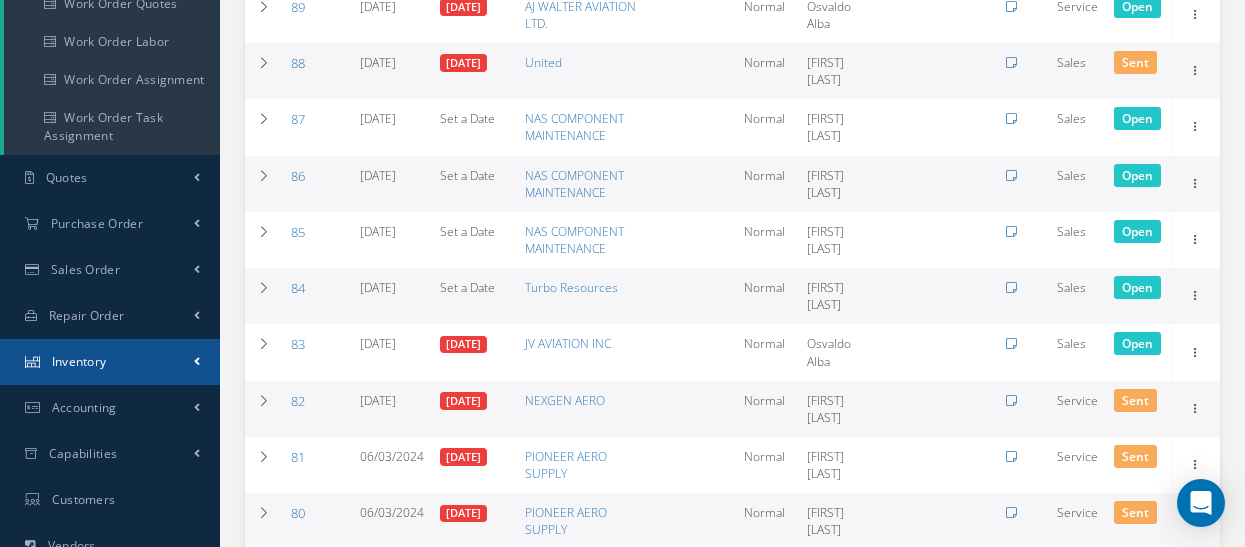 click on "Inventory" at bounding box center [110, 362] 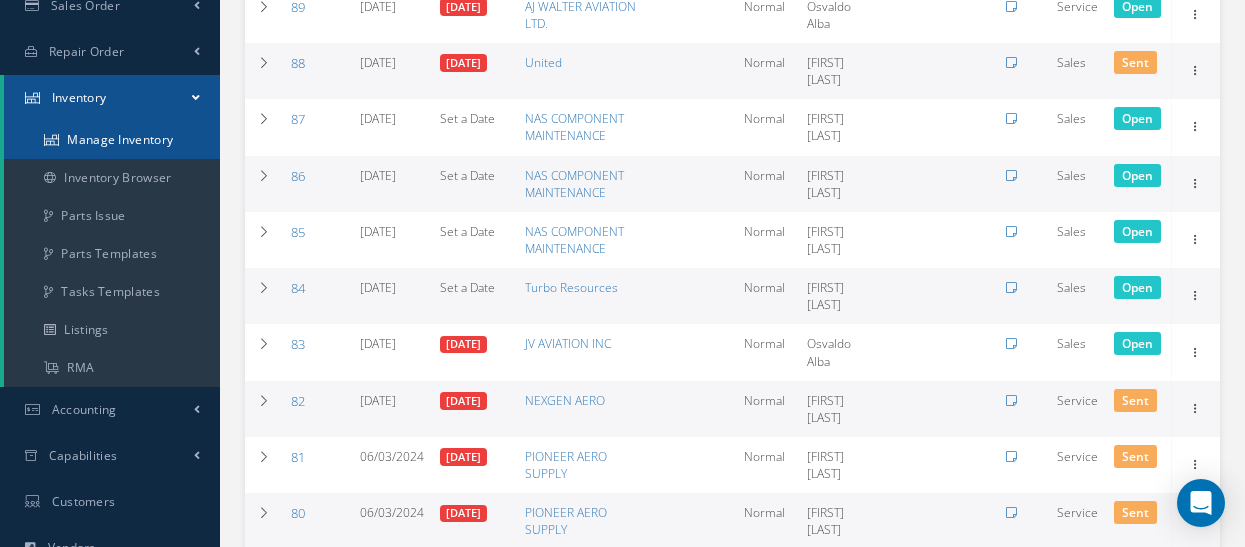 click on "Manage Inventory" at bounding box center (112, 140) 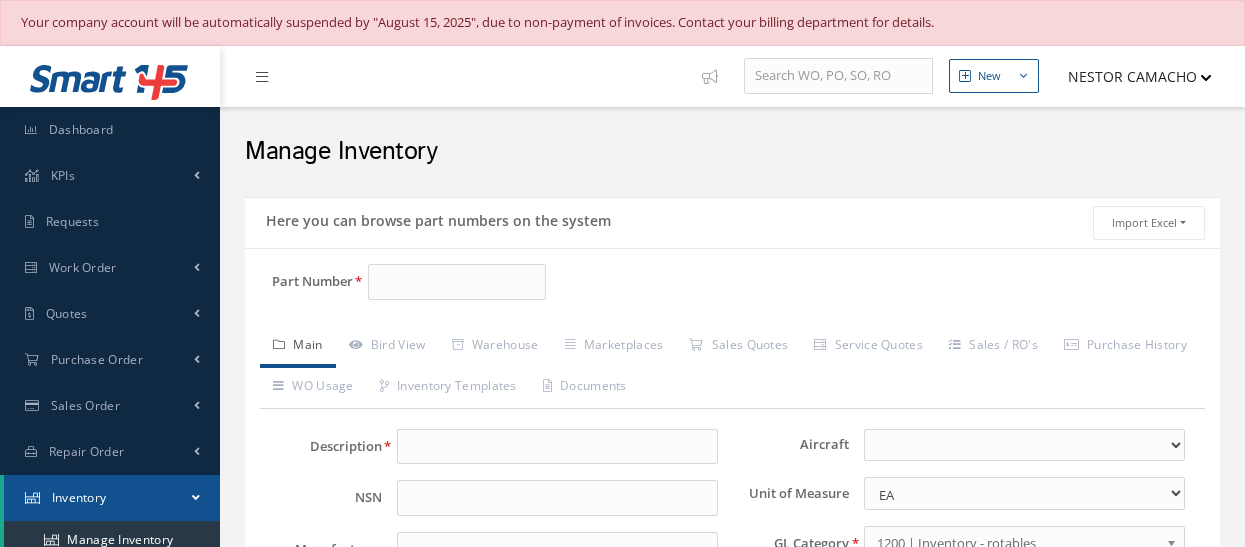 scroll, scrollTop: 0, scrollLeft: 0, axis: both 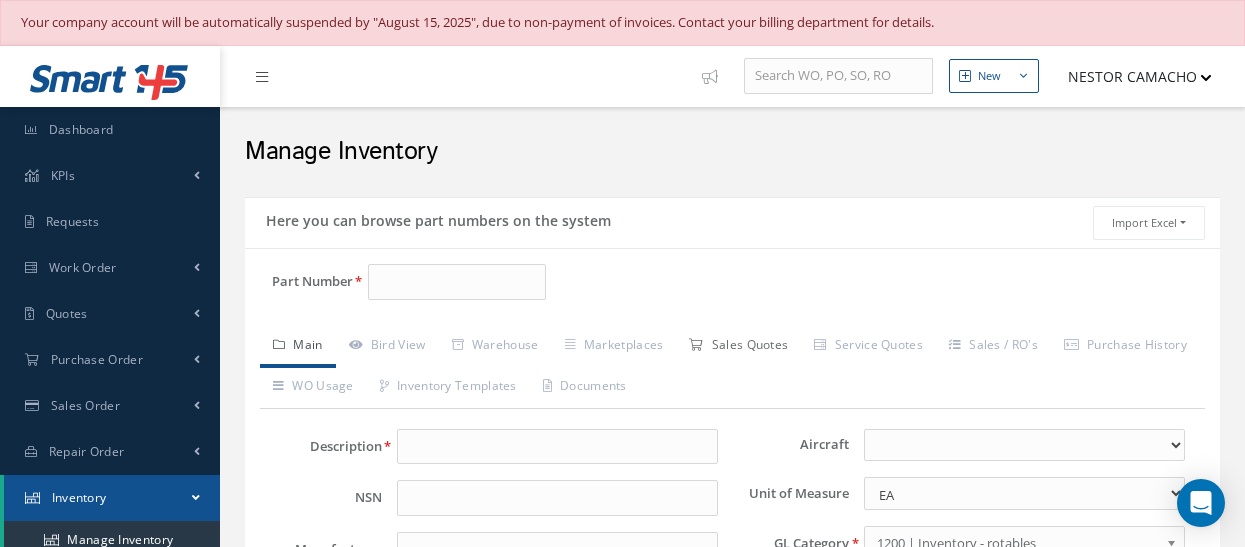 click on "Sales Quotes" at bounding box center [738, 347] 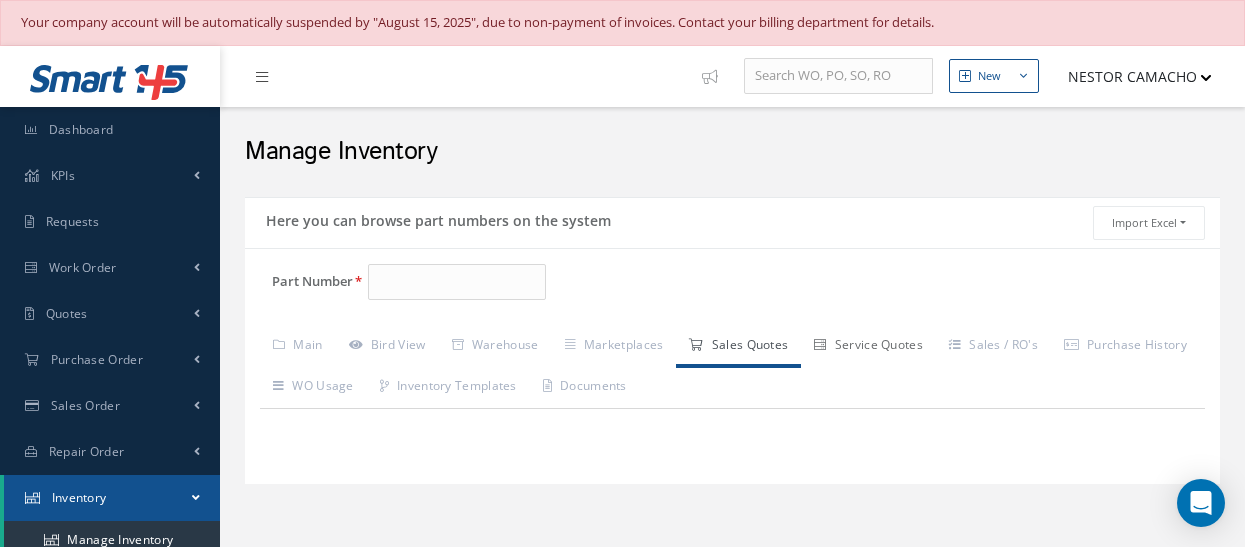 click on "Service Quotes" at bounding box center [868, 347] 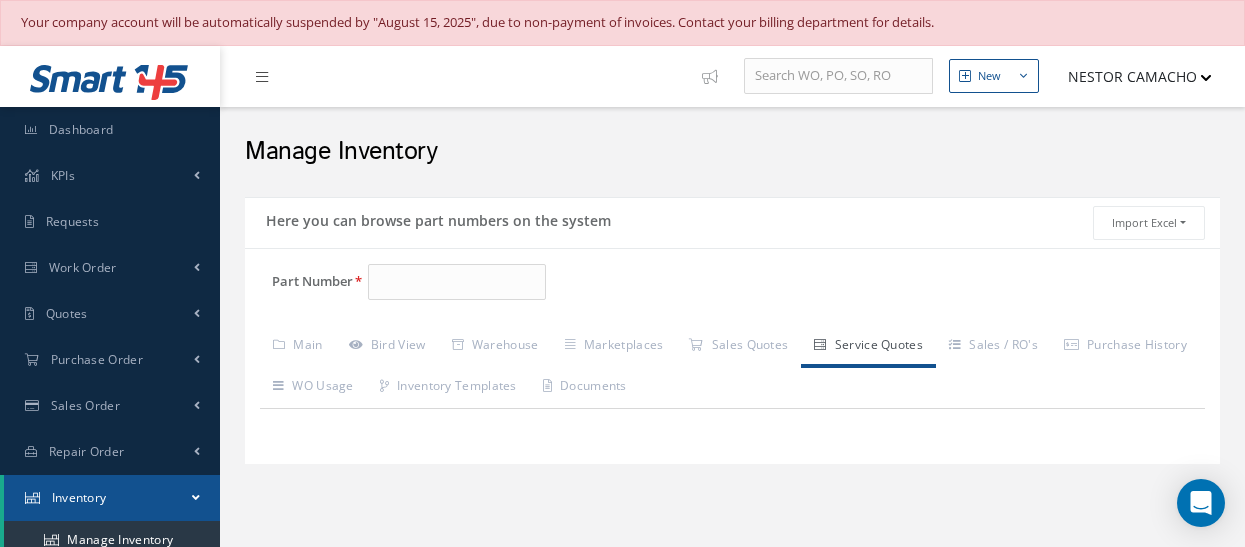 click on "Service Quotes" at bounding box center [868, 347] 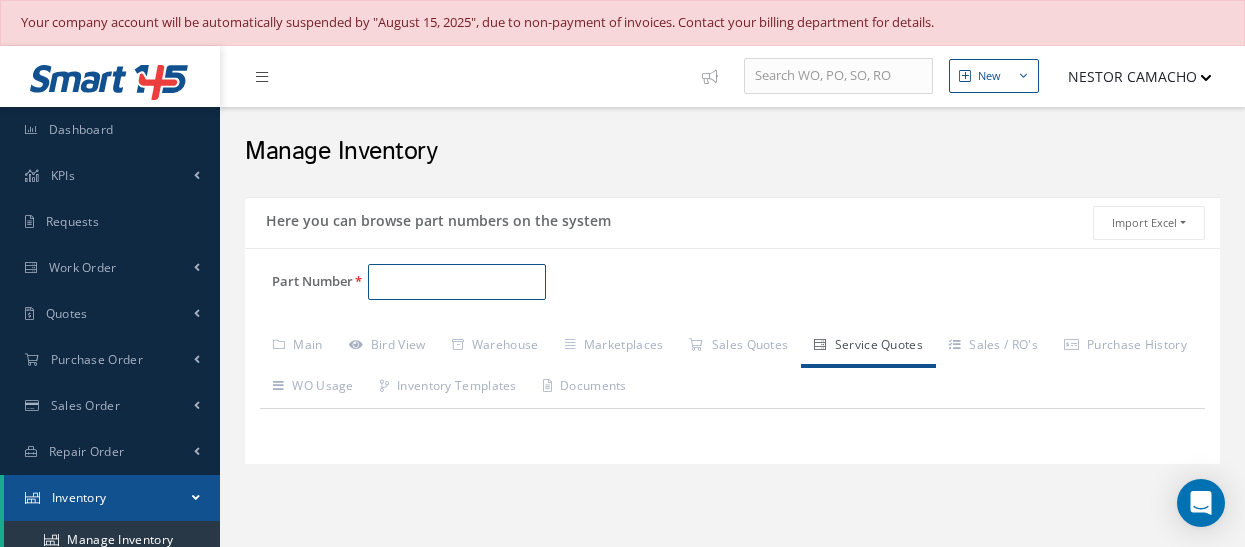 click on "Part Number" at bounding box center (457, 282) 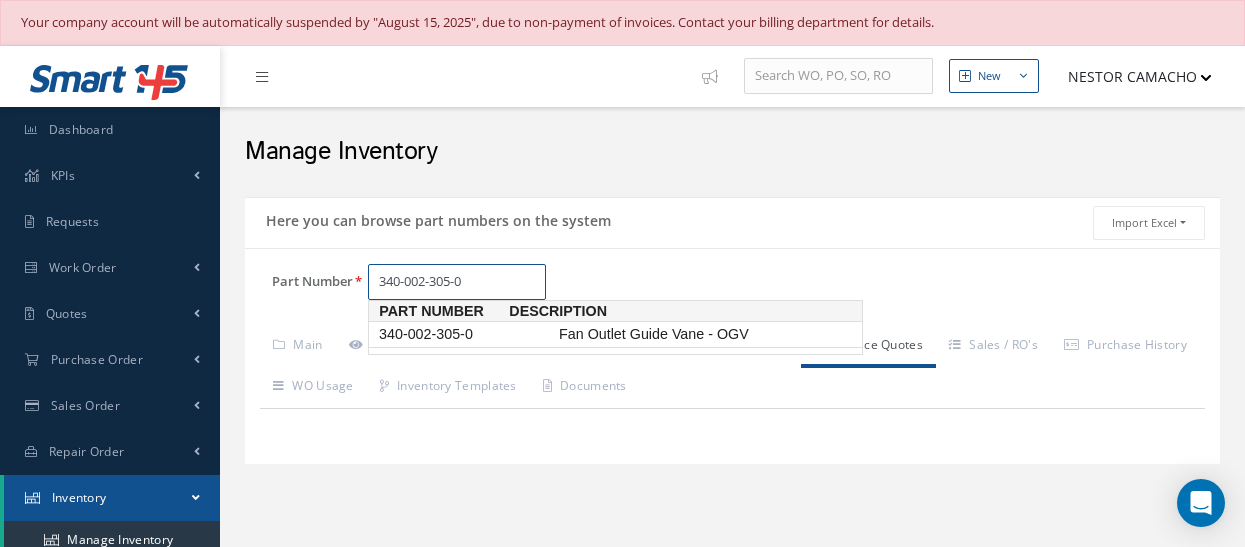 click on "340-002-305-0" at bounding box center [465, 334] 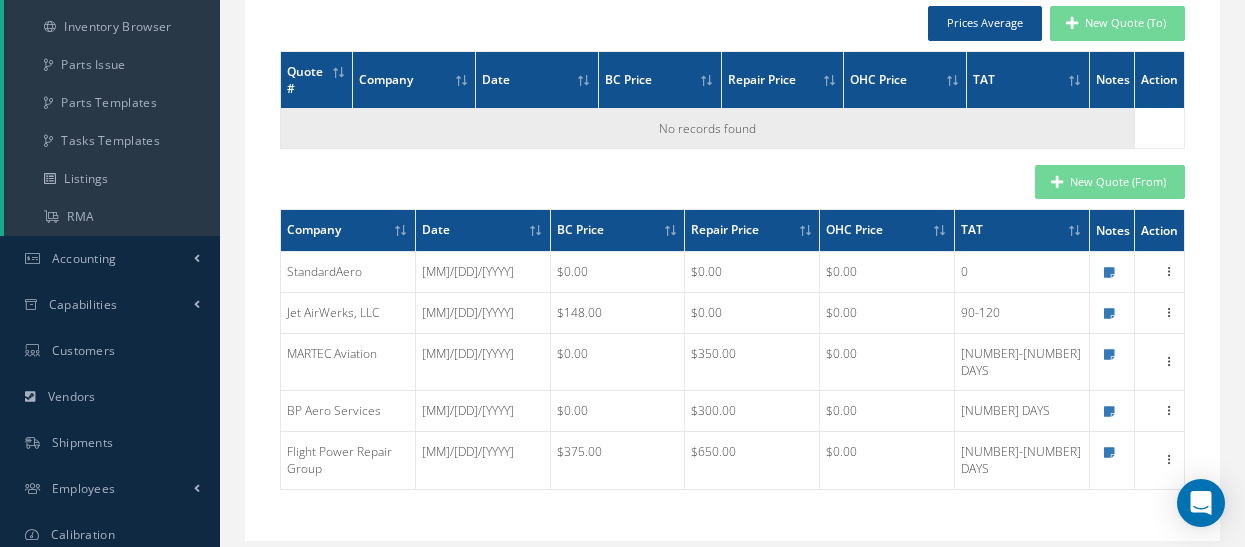 scroll, scrollTop: 553, scrollLeft: 0, axis: vertical 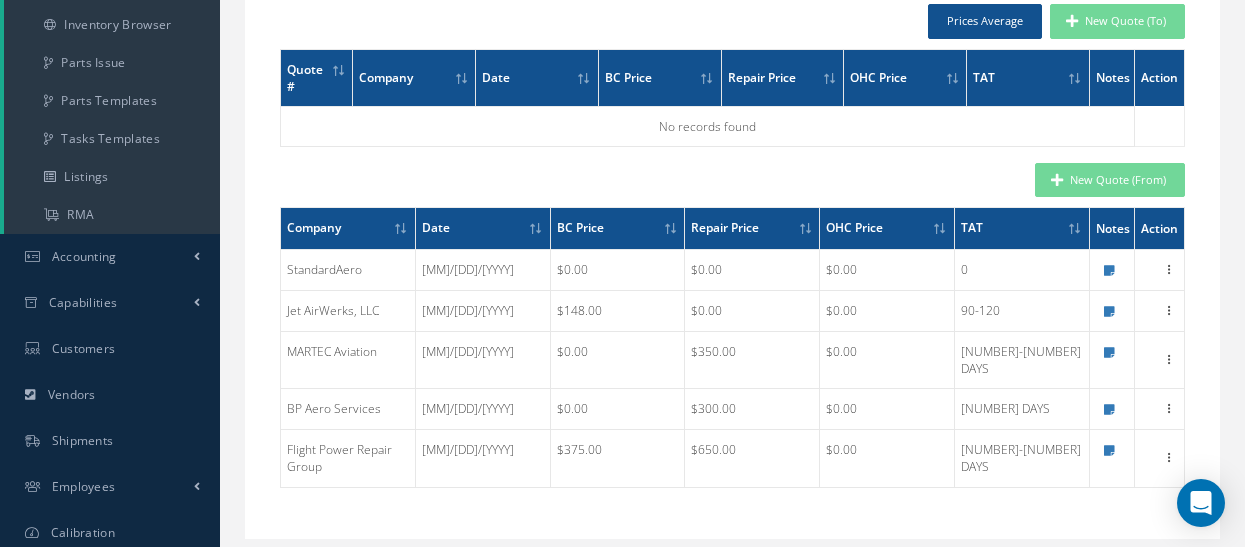 type on "340-002-305-0" 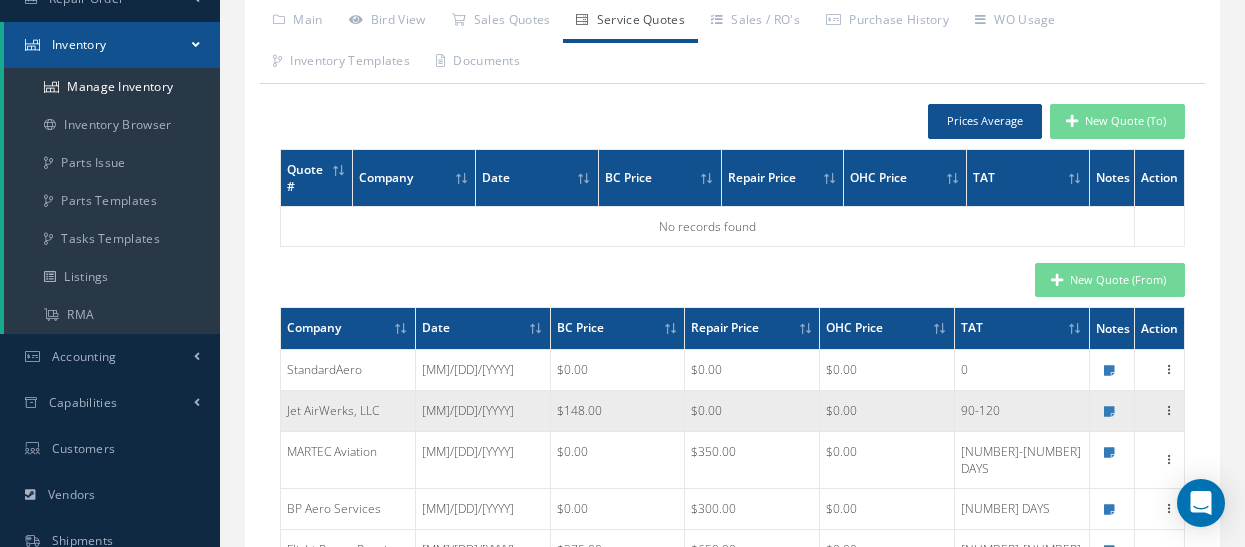 scroll, scrollTop: 553, scrollLeft: 0, axis: vertical 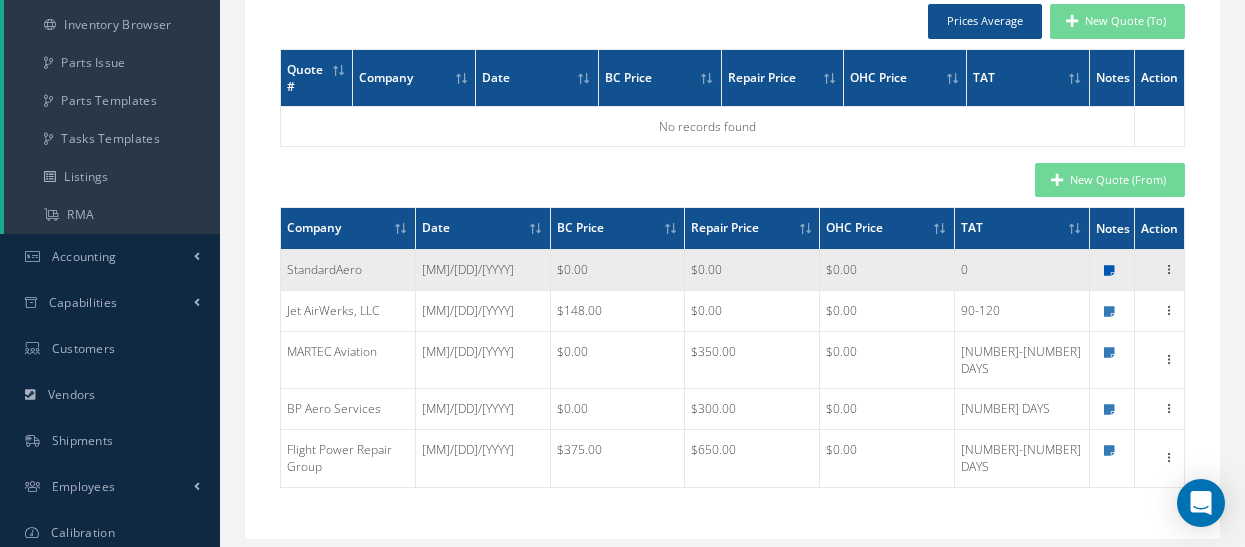 click at bounding box center (1109, 271) 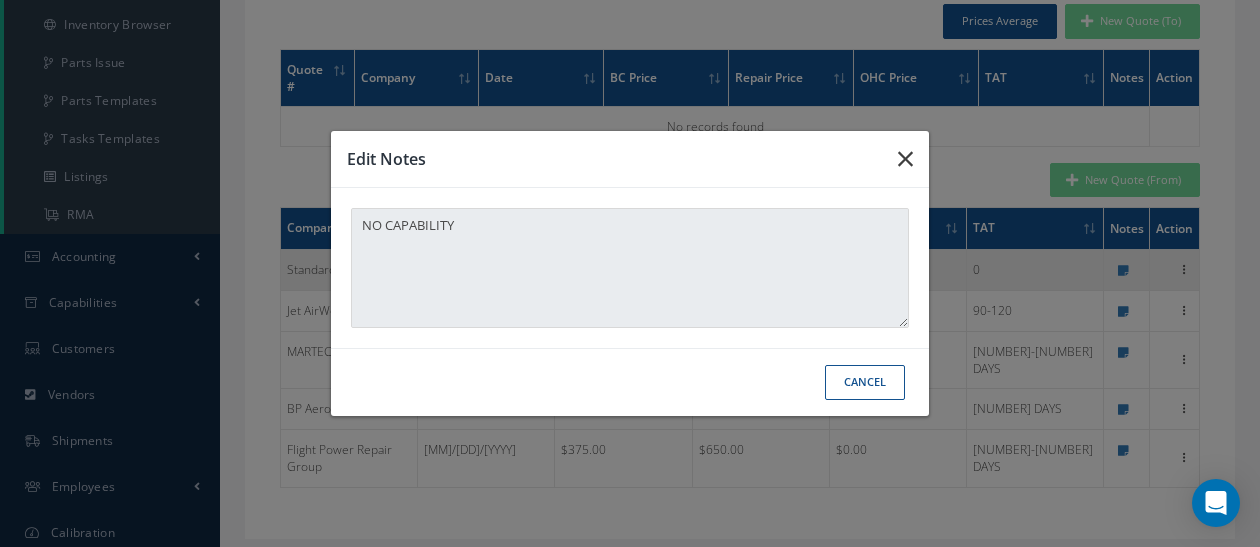 click at bounding box center (905, 159) 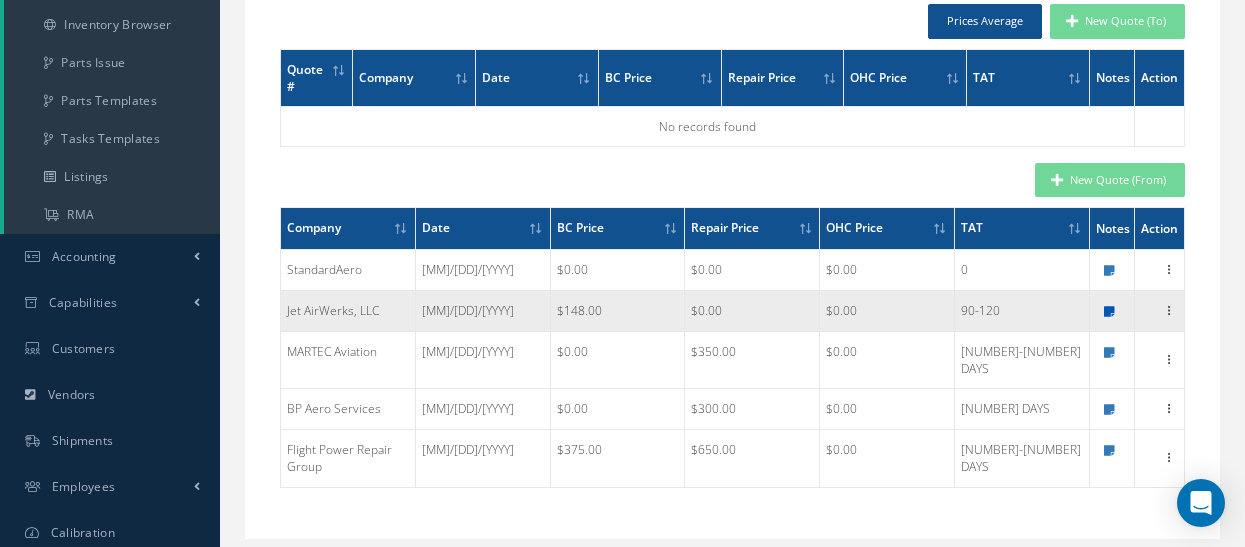 click at bounding box center [1109, 312] 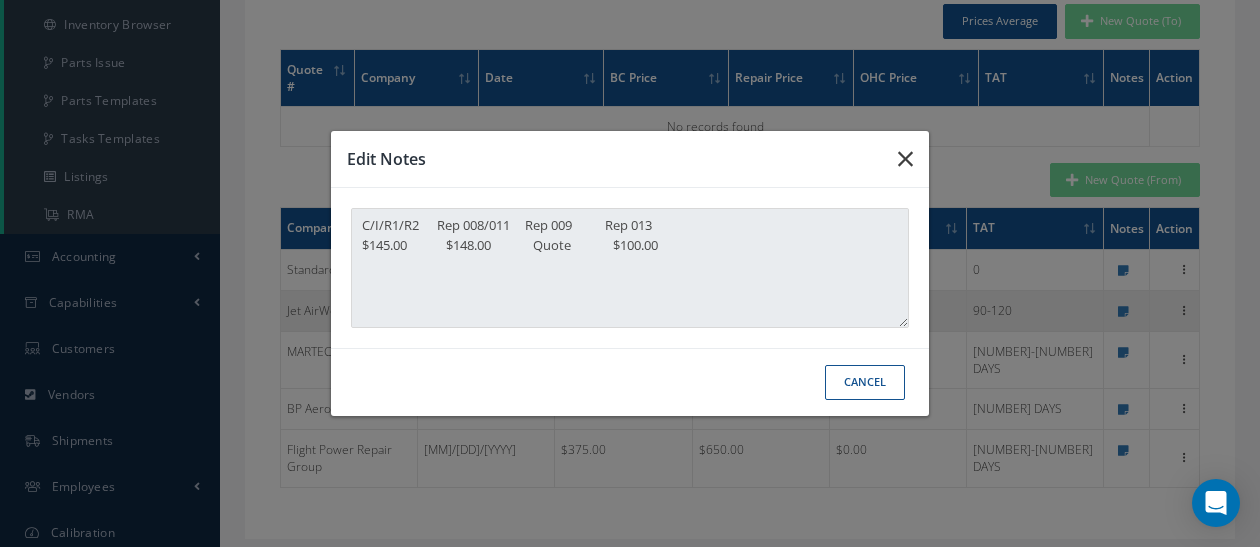 click at bounding box center (0, 0) 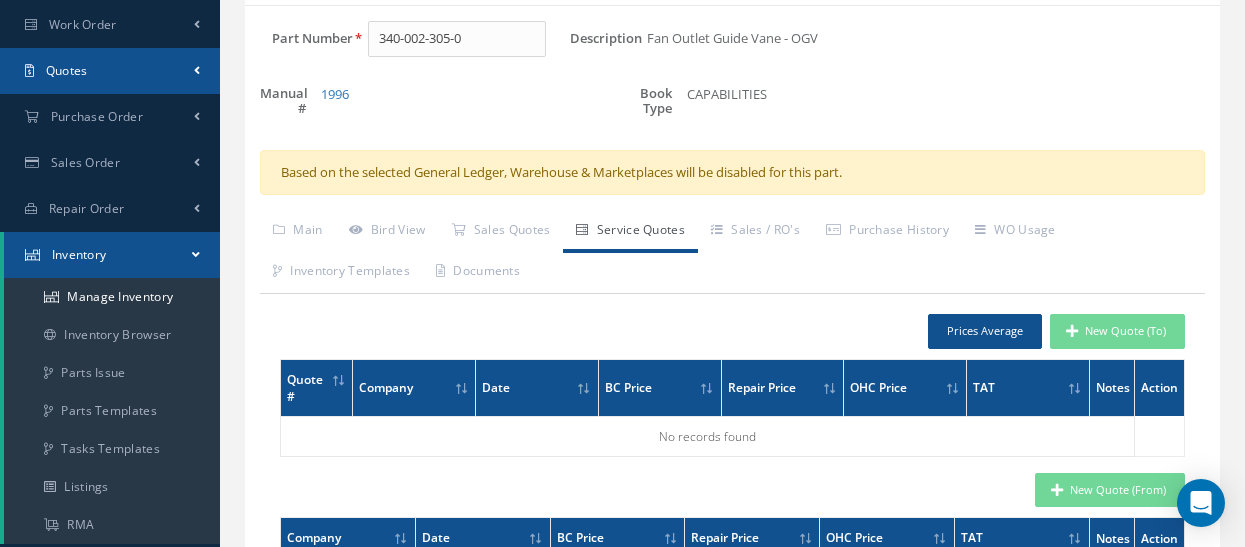 scroll, scrollTop: 153, scrollLeft: 0, axis: vertical 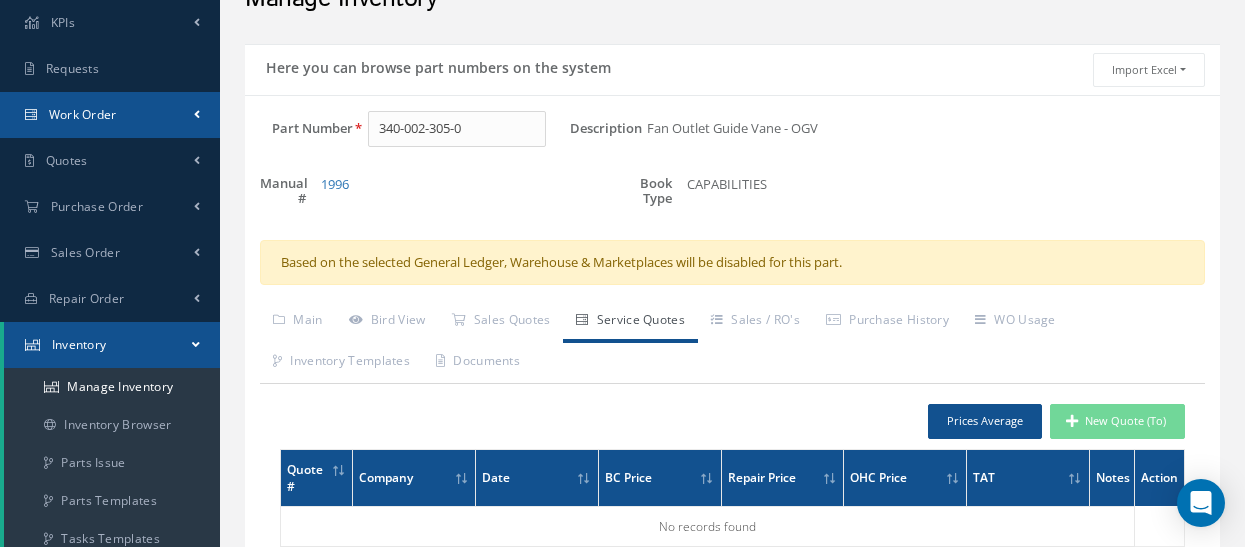click on "Work Order" at bounding box center (110, 115) 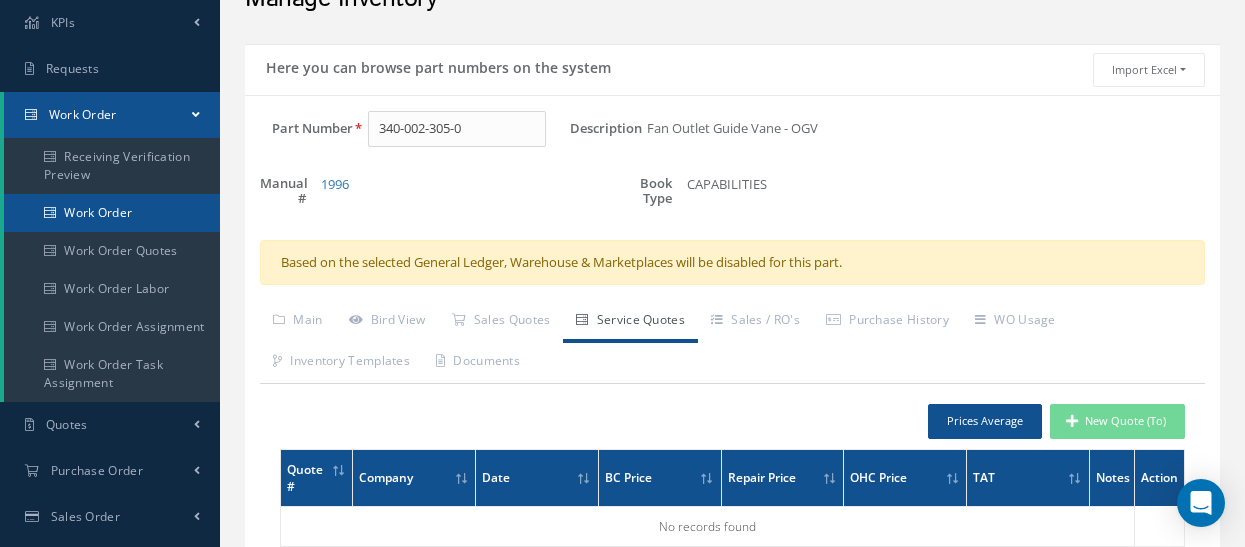 click on "Work Order" at bounding box center (112, 213) 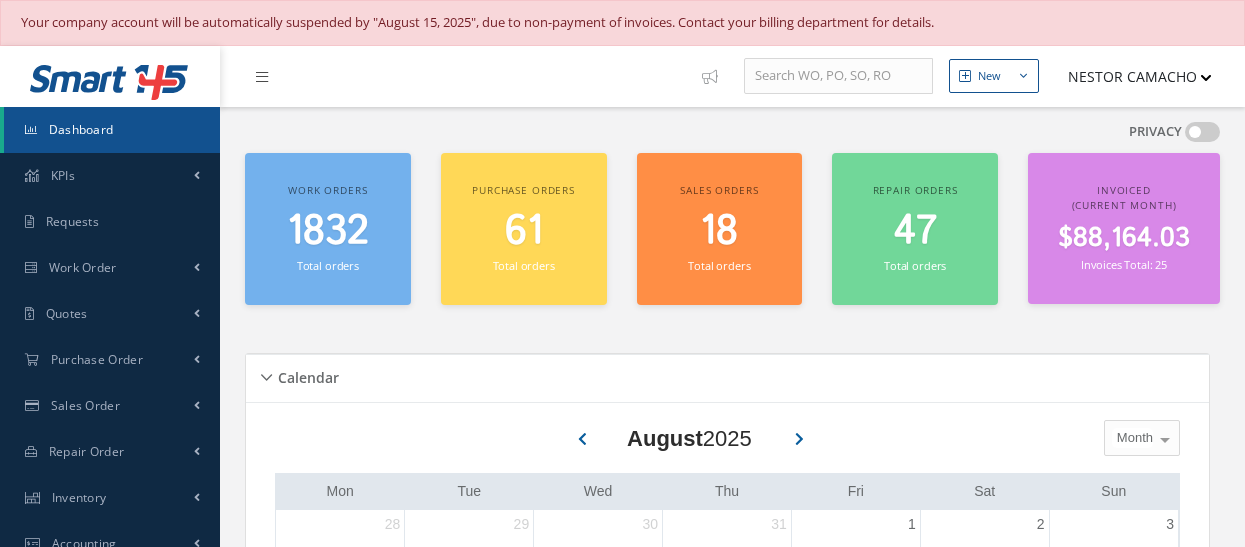 scroll, scrollTop: 0, scrollLeft: 0, axis: both 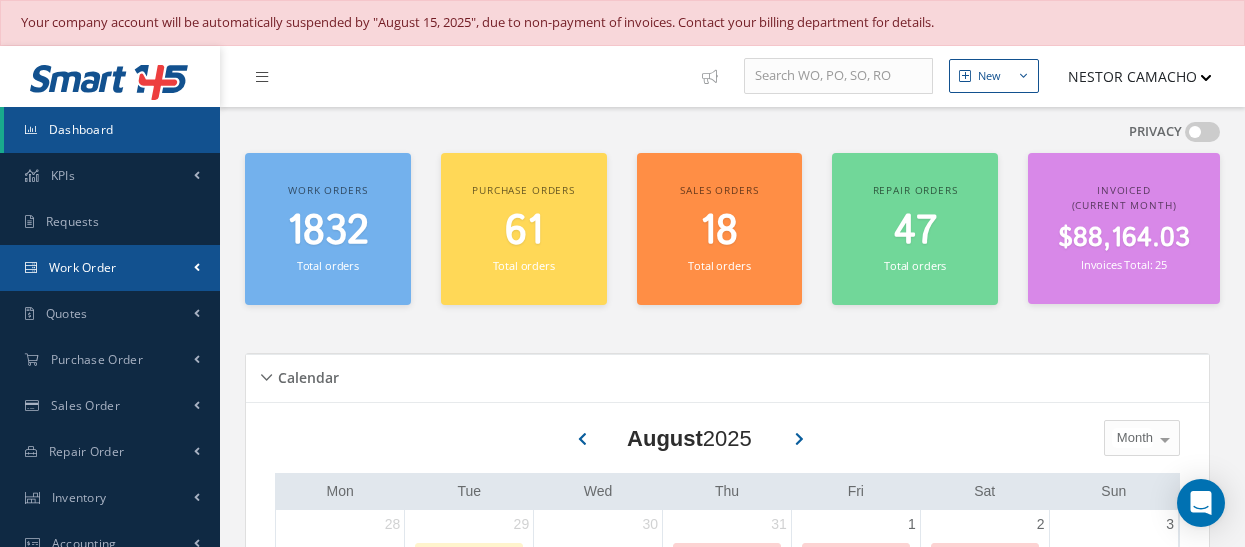 click on "Work Order" at bounding box center (110, 268) 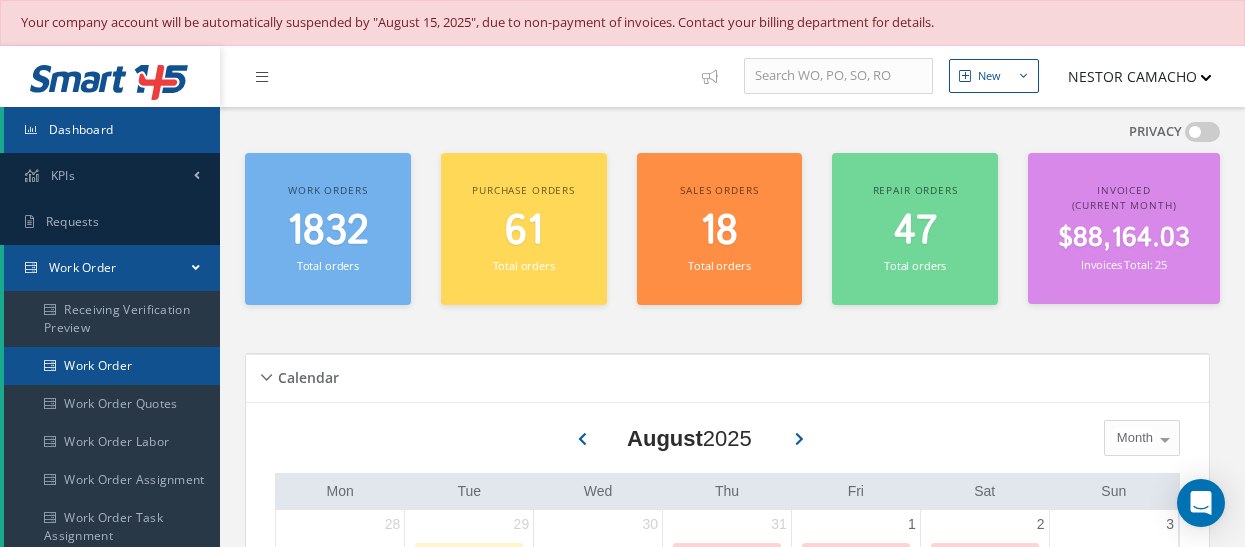 click on "Work Order" at bounding box center [112, 366] 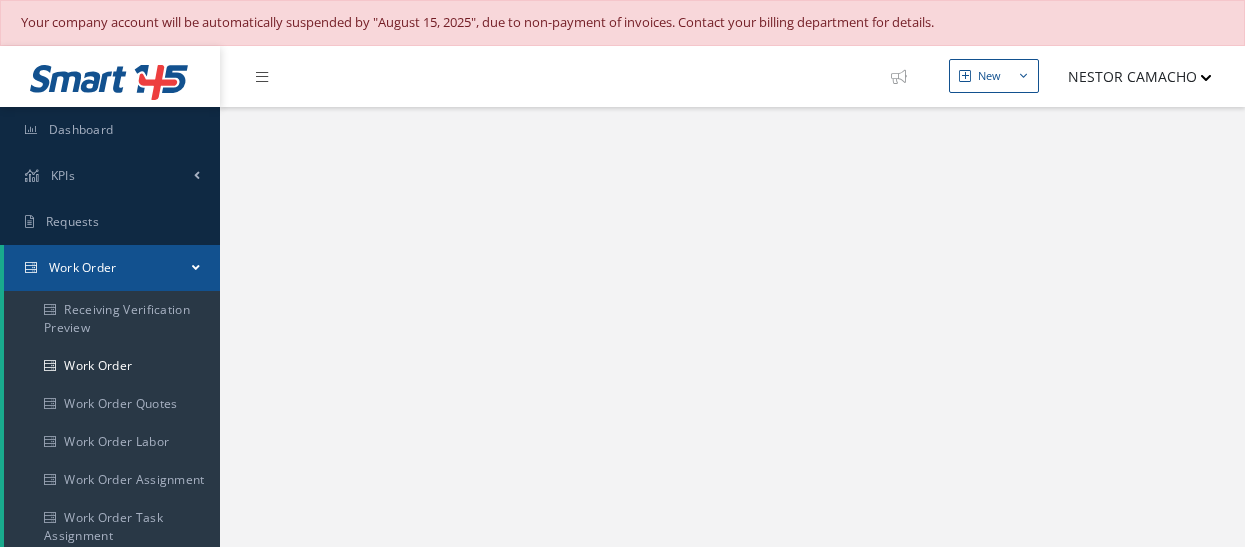 scroll, scrollTop: 0, scrollLeft: 0, axis: both 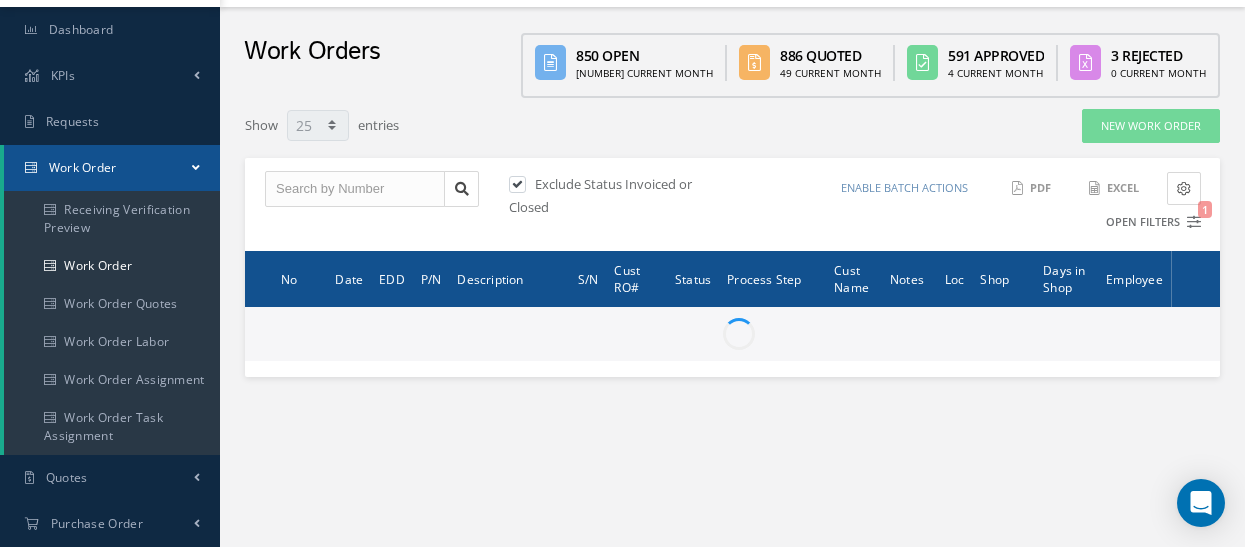 type on "All Work Request" 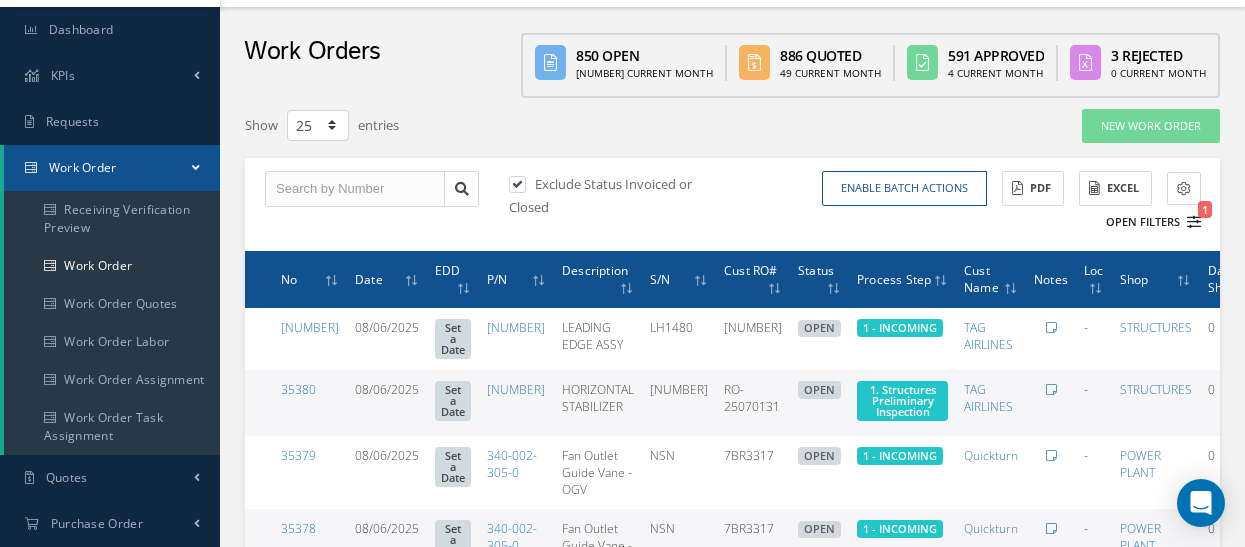 click on "Open Filters
1" at bounding box center [1144, 222] 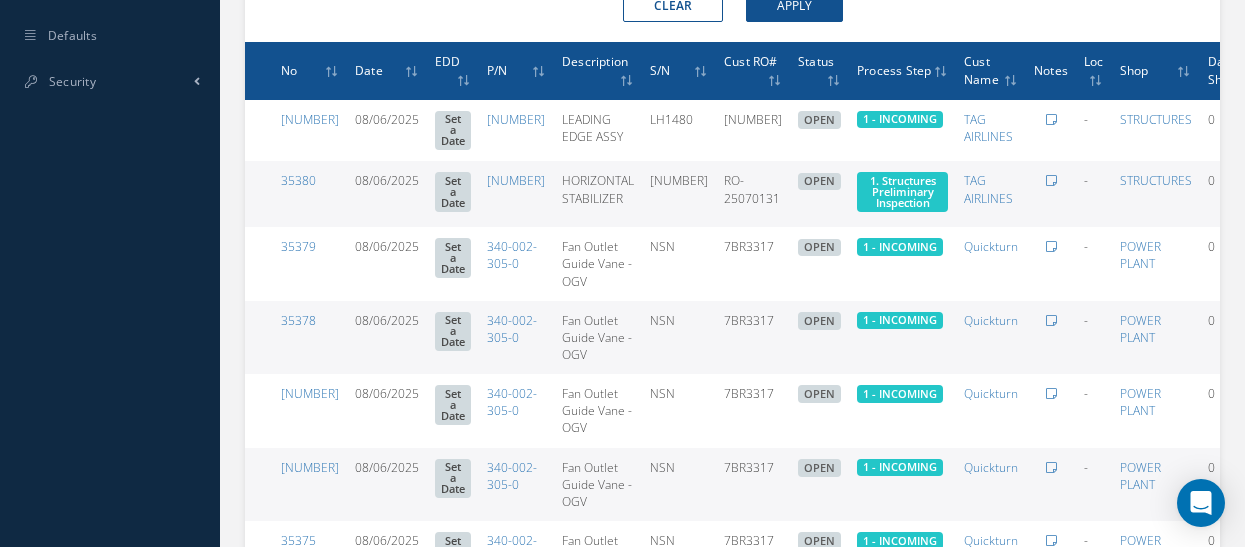 scroll, scrollTop: 1300, scrollLeft: 0, axis: vertical 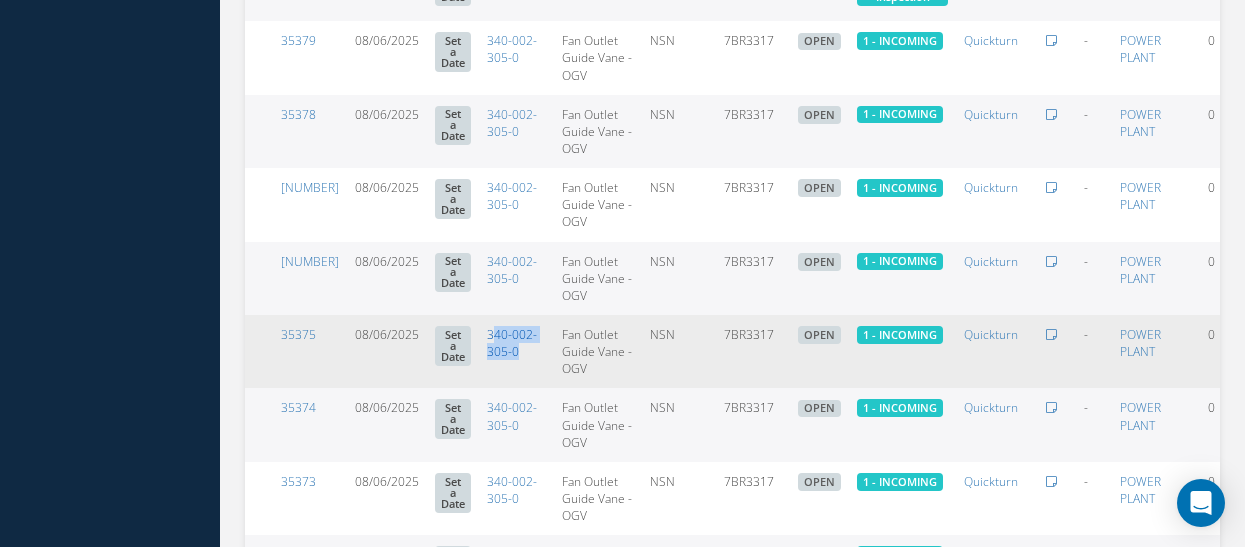drag, startPoint x: 548, startPoint y: 330, endPoint x: 469, endPoint y: 337, distance: 79.30952 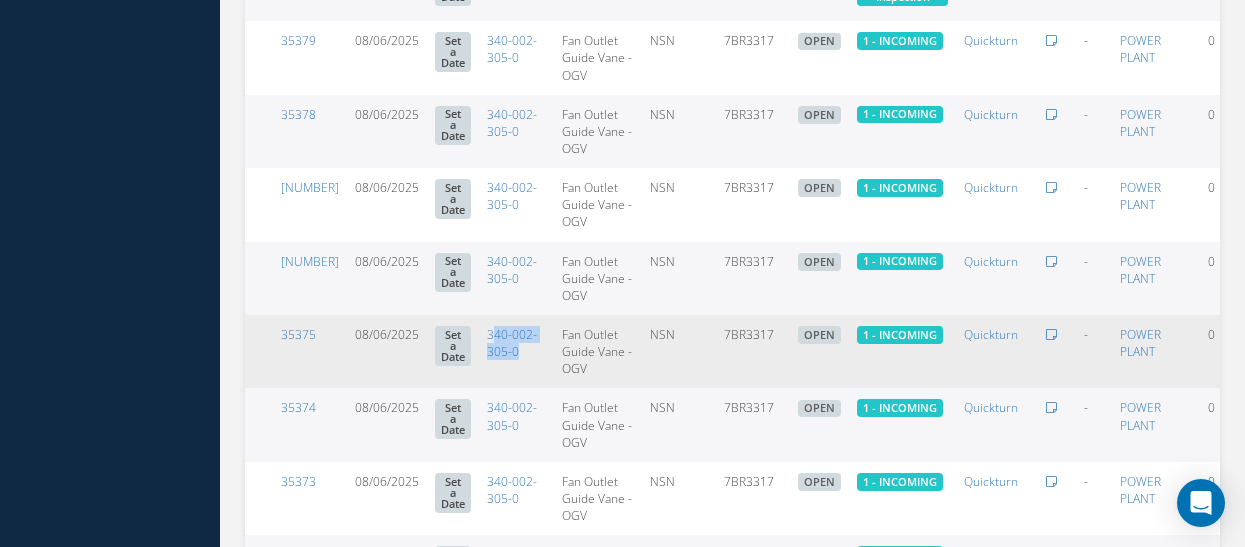 drag, startPoint x: 469, startPoint y: 337, endPoint x: 565, endPoint y: 362, distance: 99.20181 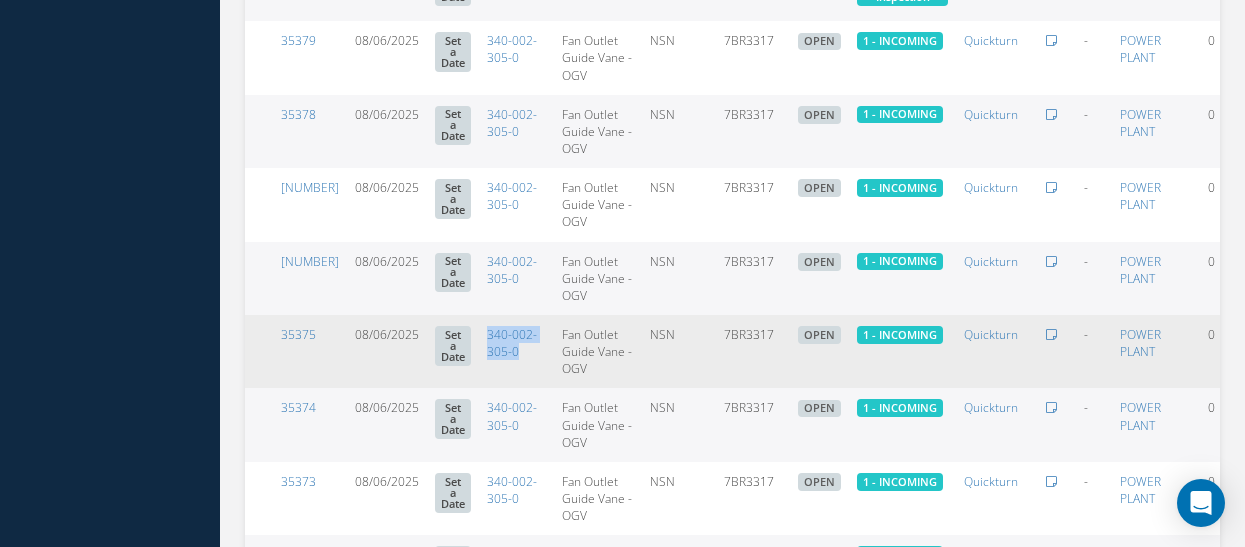 drag, startPoint x: 549, startPoint y: 335, endPoint x: 454, endPoint y: 337, distance: 95.02105 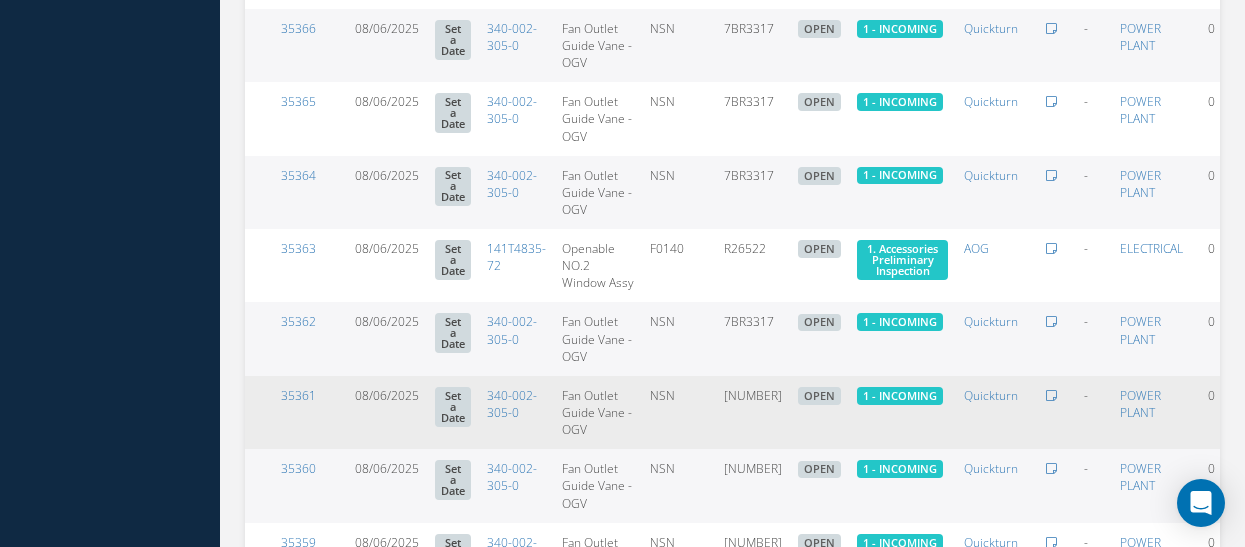 scroll, scrollTop: 2400, scrollLeft: 0, axis: vertical 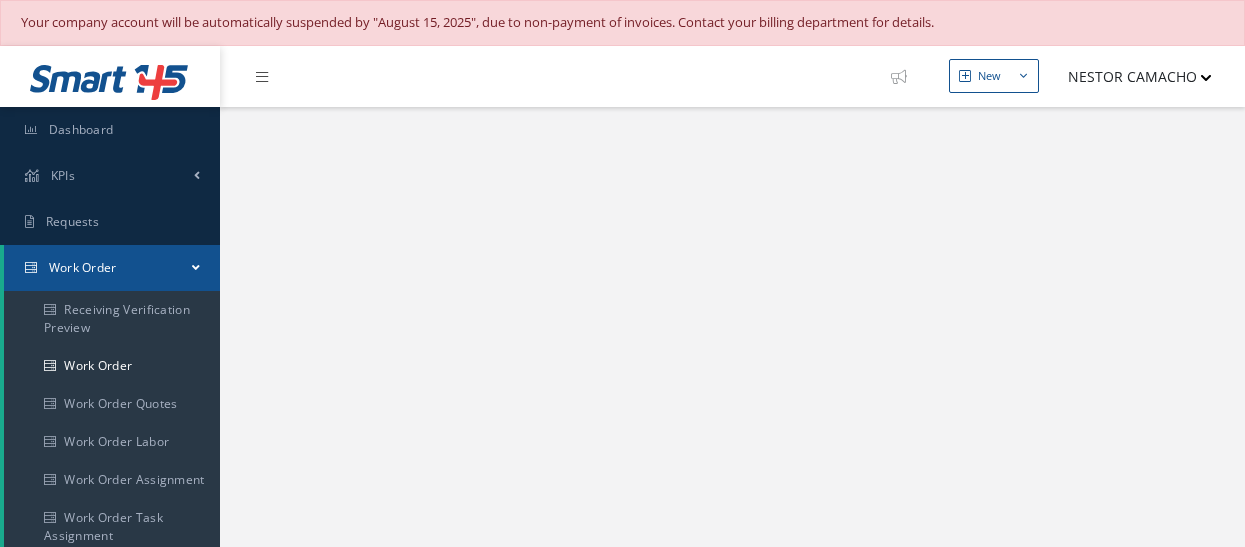 select on "25" 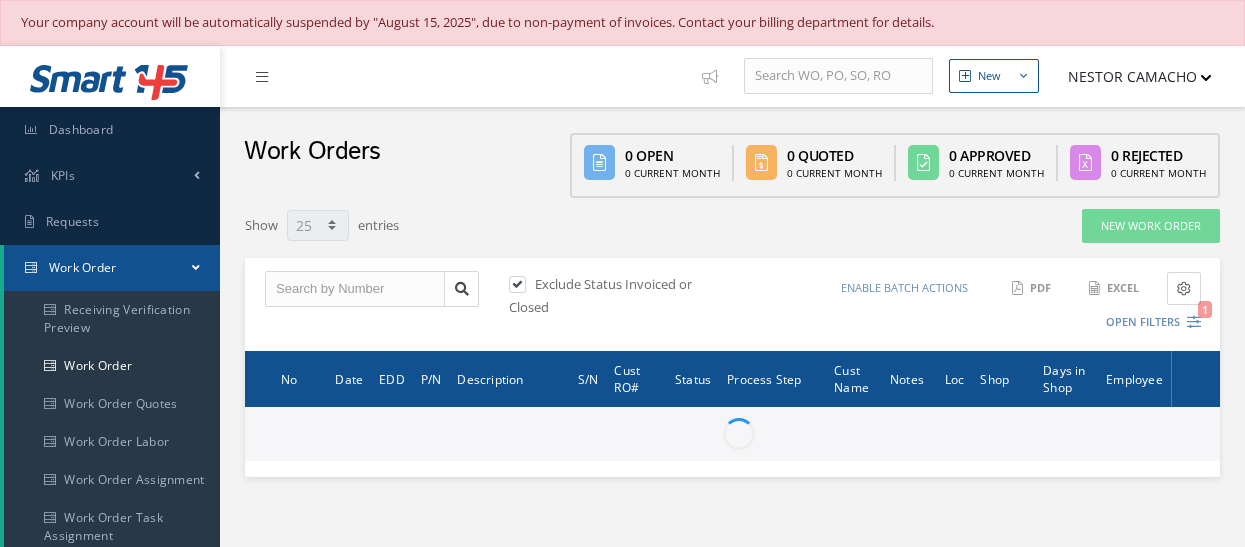 scroll, scrollTop: 0, scrollLeft: 0, axis: both 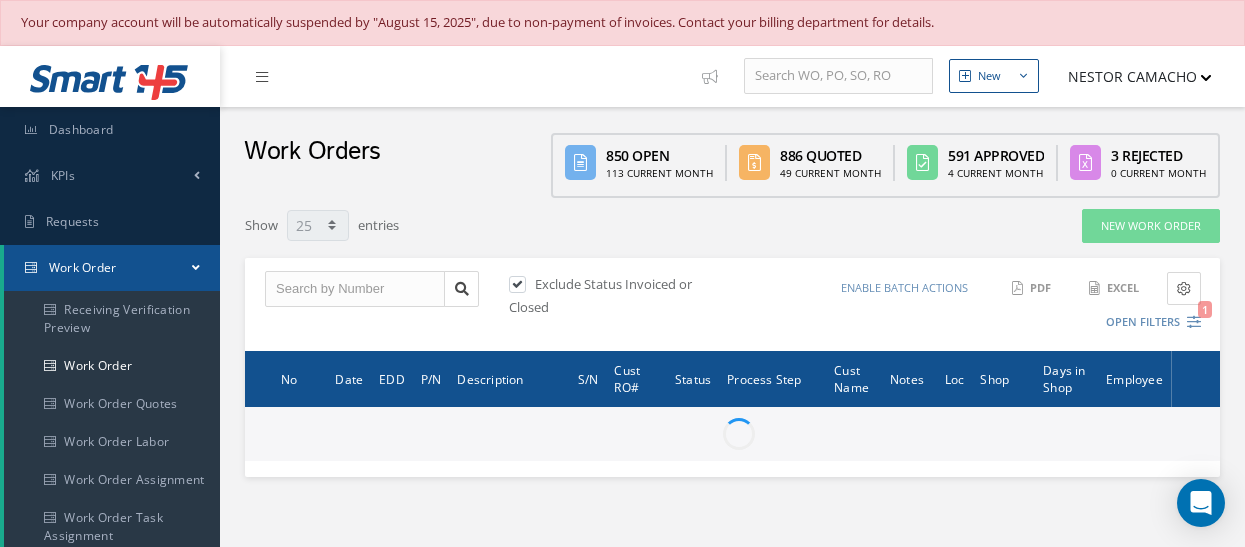 type on "All Work Request" 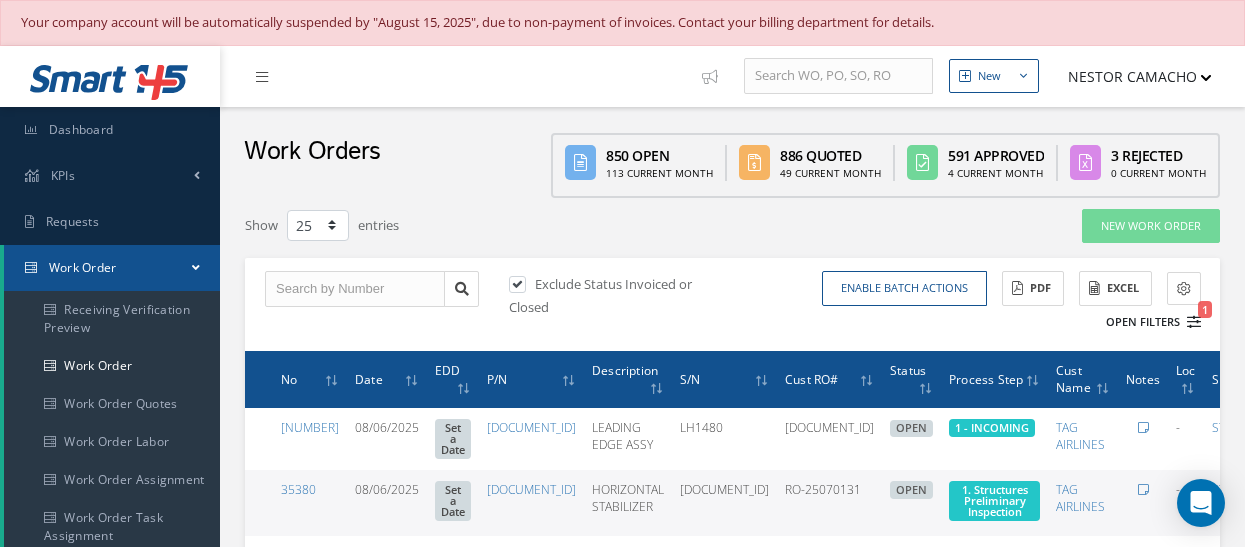 click on "Open Filters
1" at bounding box center [1144, 322] 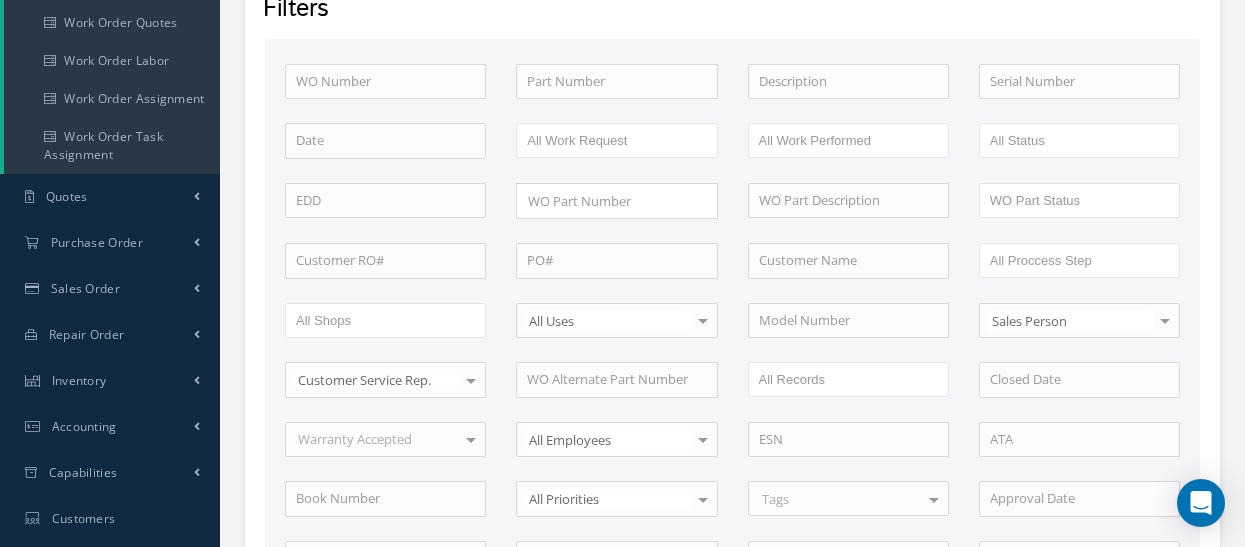 scroll, scrollTop: 400, scrollLeft: 0, axis: vertical 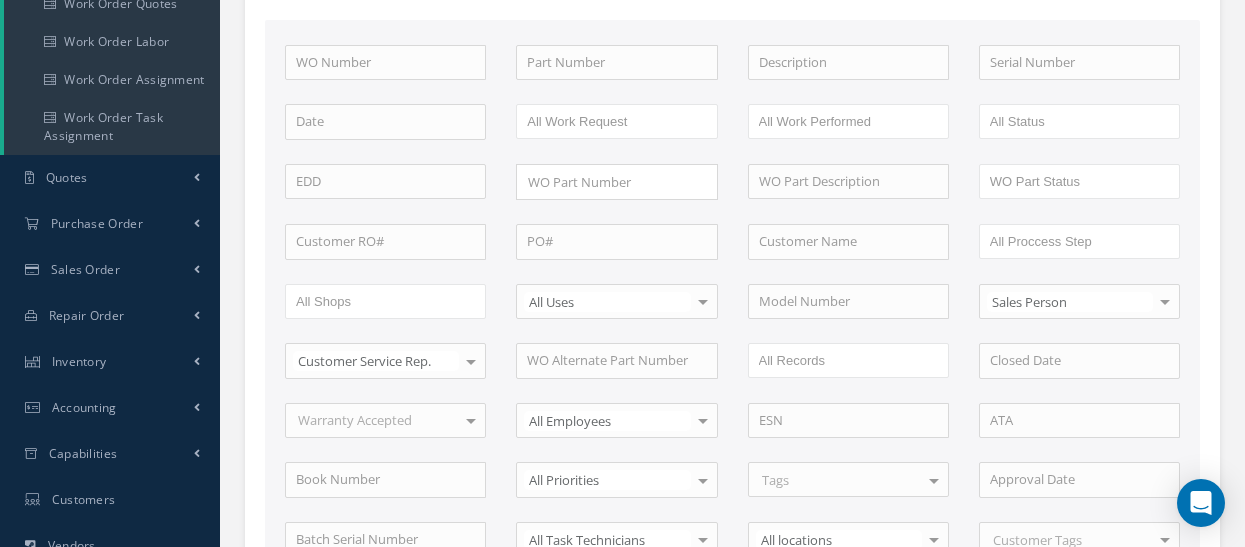 type 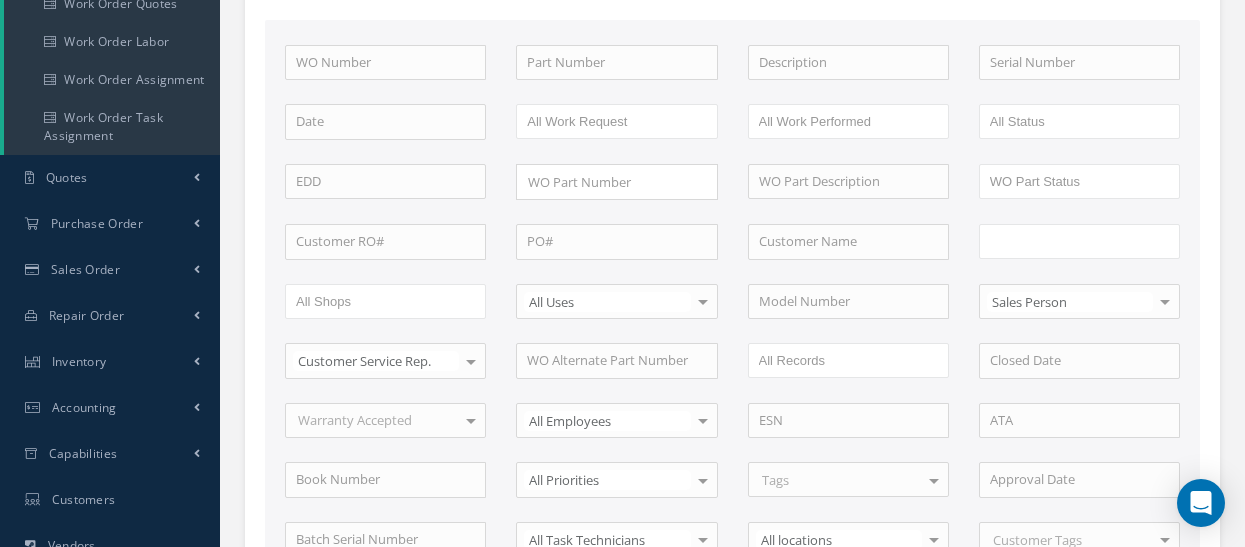 click at bounding box center (1053, 241) 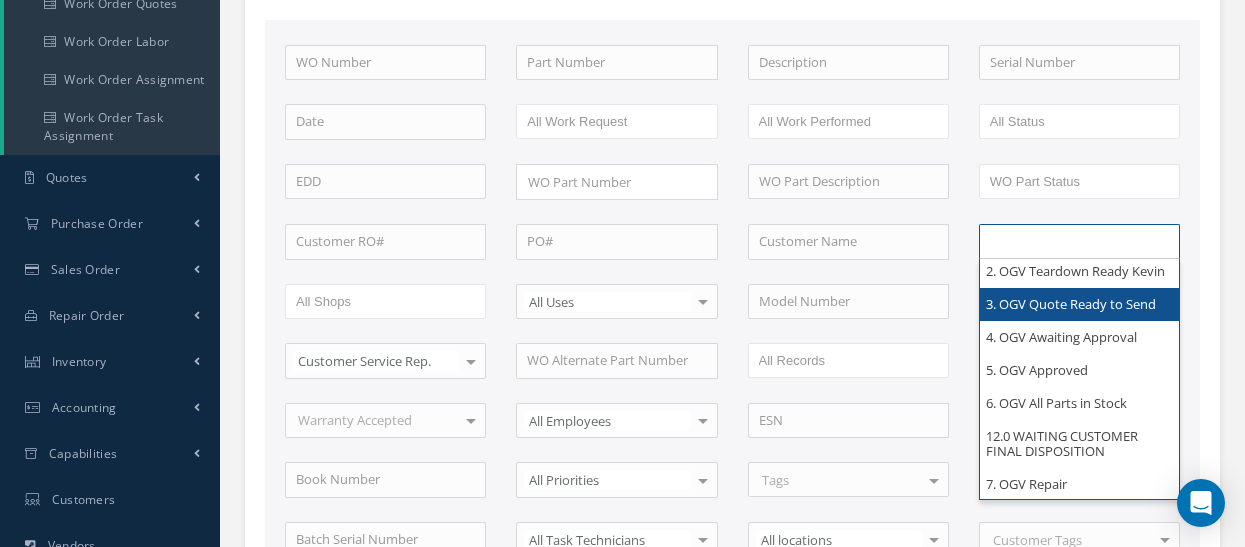 scroll, scrollTop: 2100, scrollLeft: 0, axis: vertical 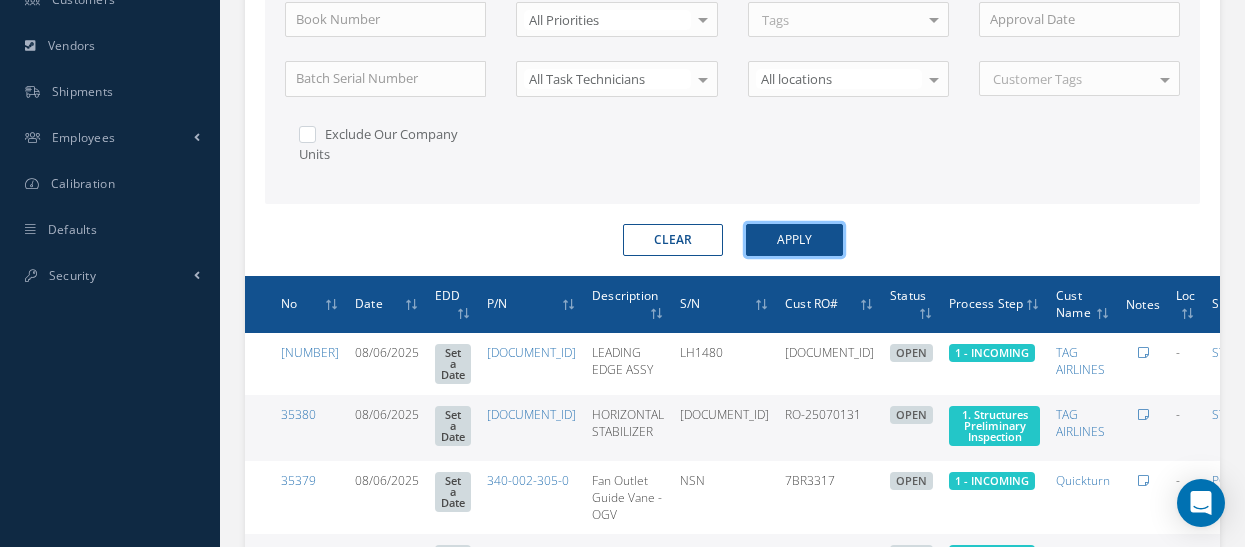 click on "Apply" at bounding box center [794, 240] 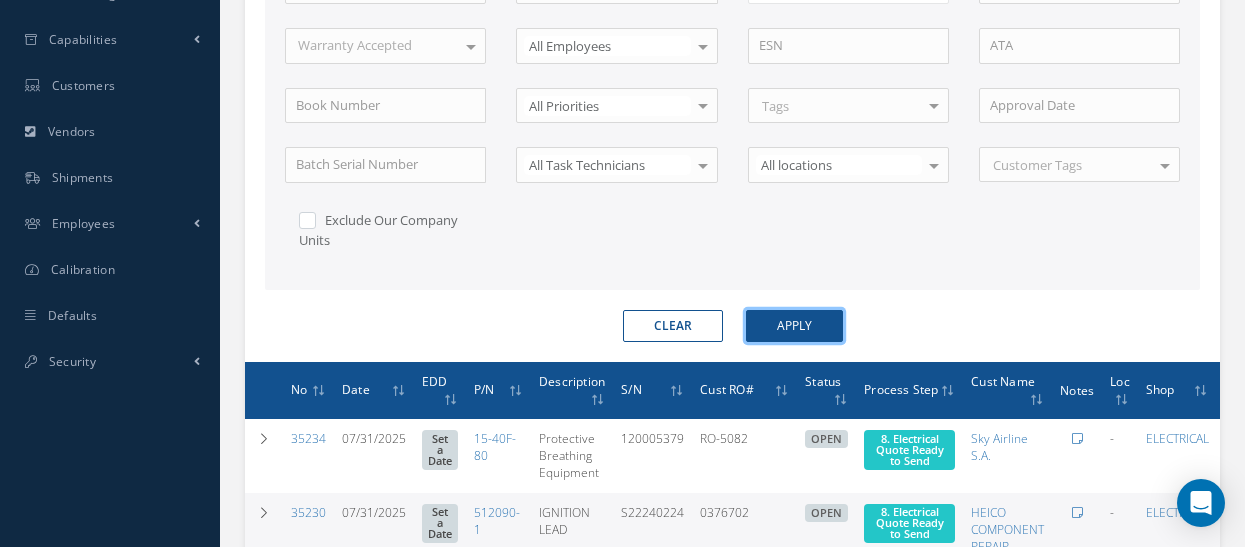 scroll, scrollTop: 900, scrollLeft: 0, axis: vertical 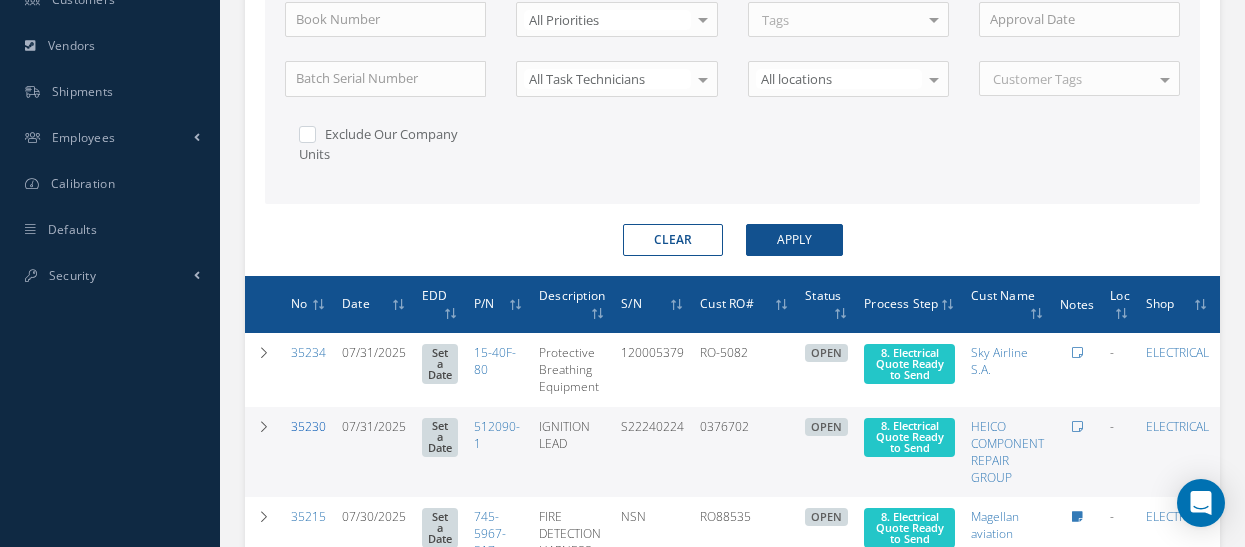 click on "35230" at bounding box center (308, 426) 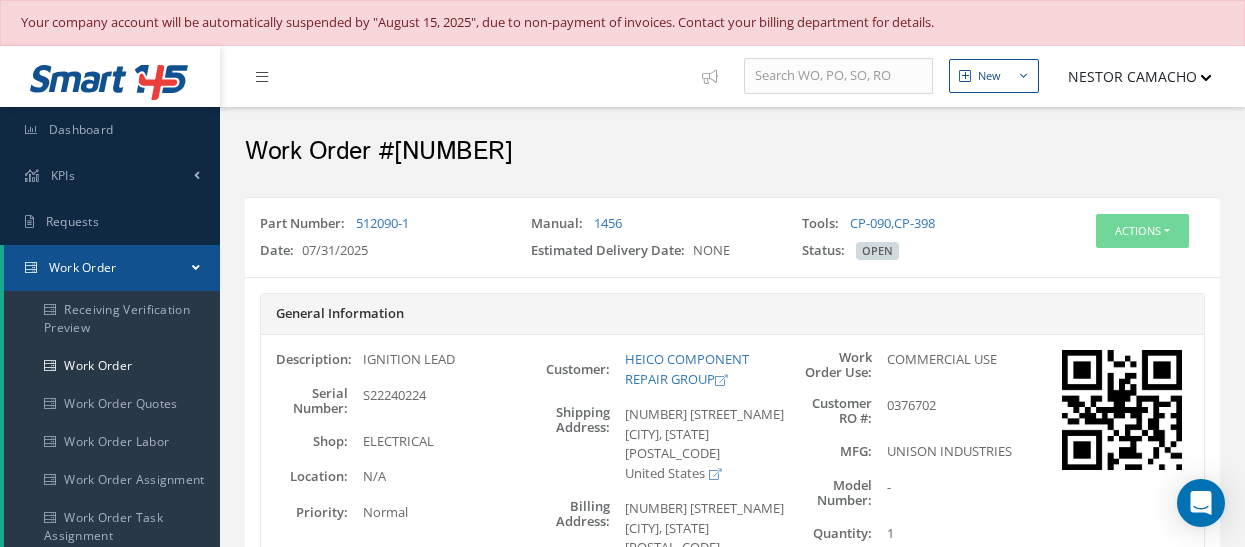 scroll, scrollTop: 100, scrollLeft: 0, axis: vertical 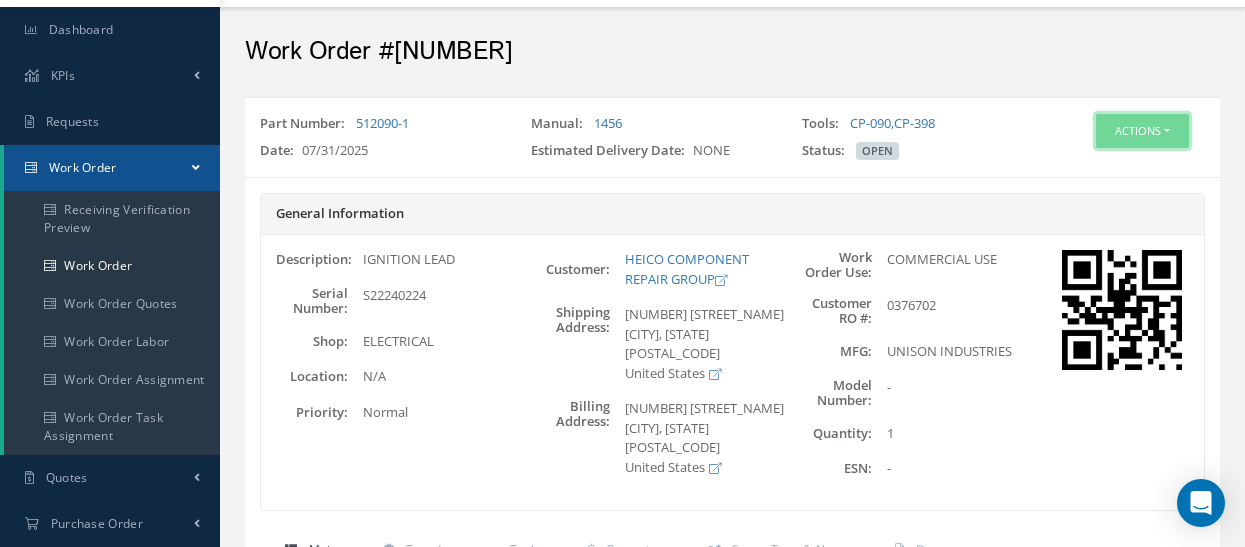click on "Actions" at bounding box center [1142, 131] 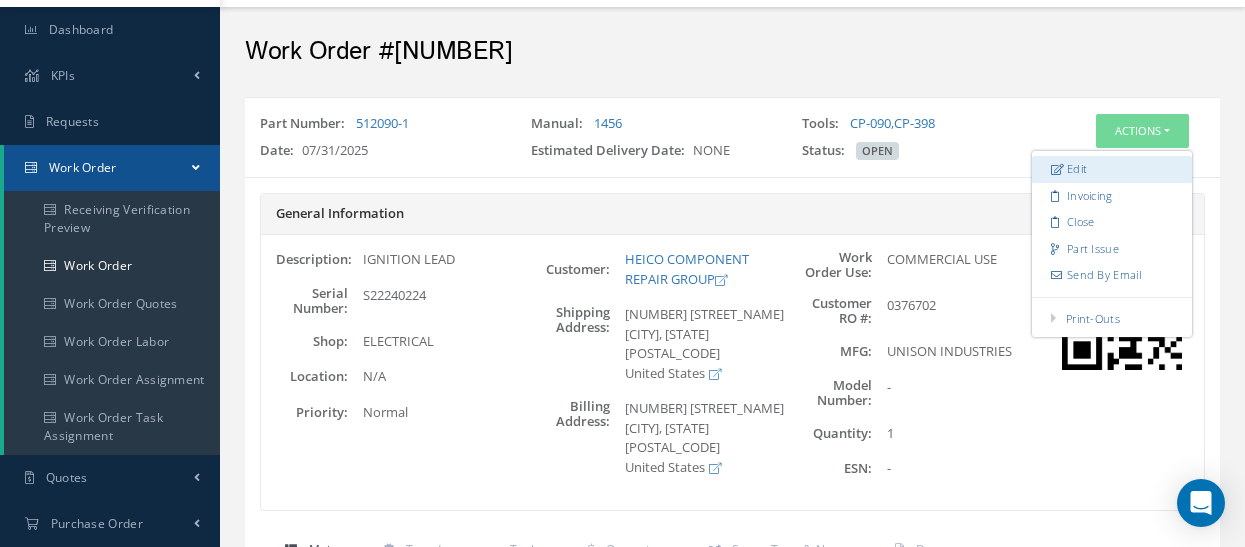 click on "Edit" at bounding box center (1112, 169) 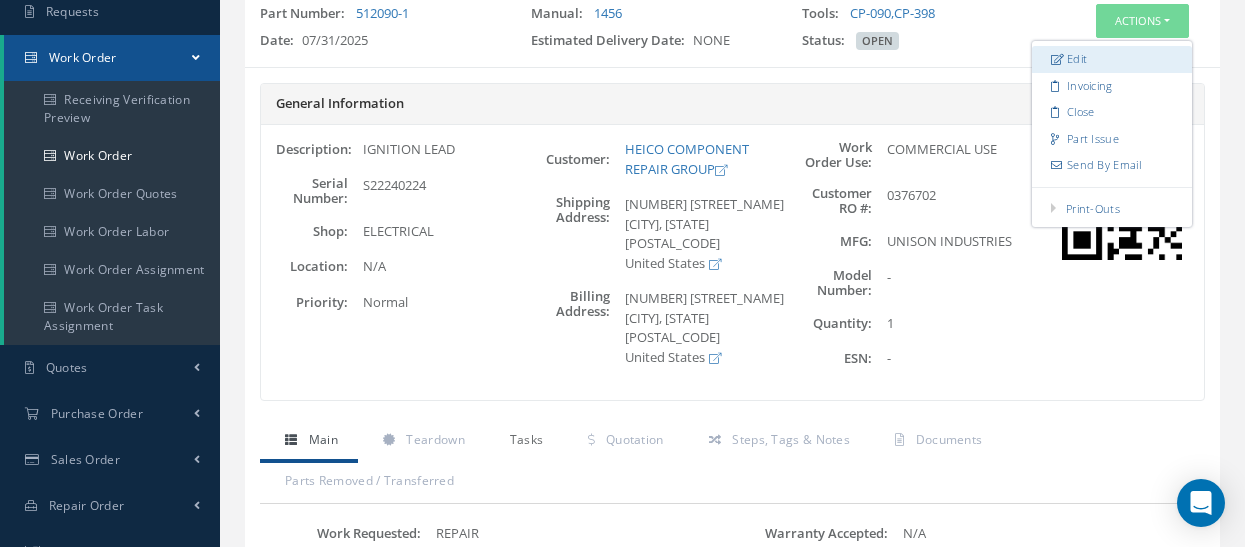 scroll, scrollTop: 300, scrollLeft: 0, axis: vertical 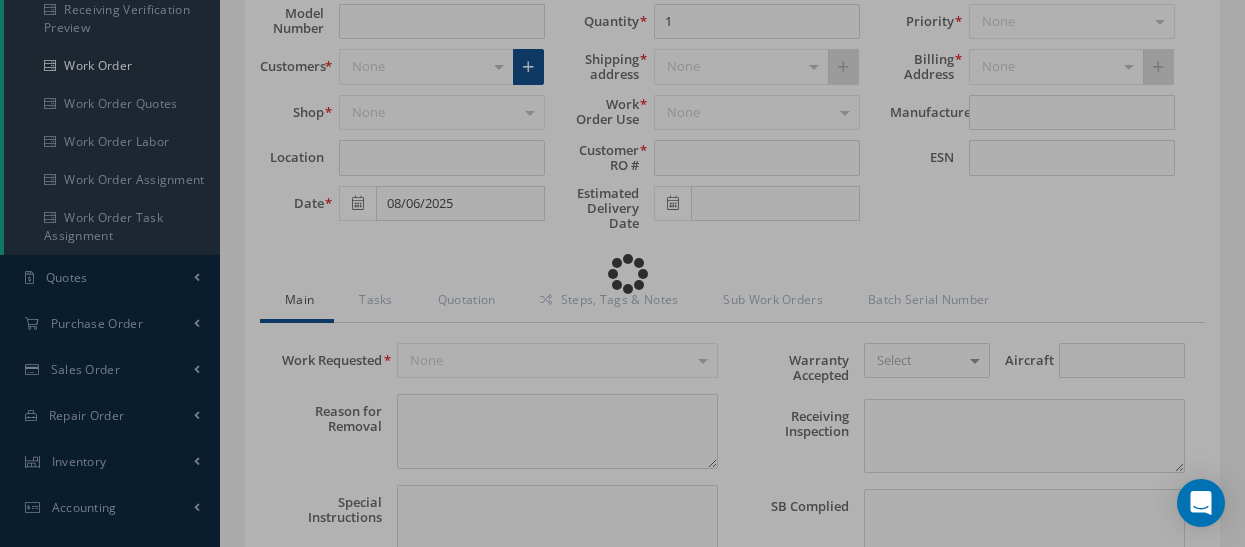 type on "512090-1" 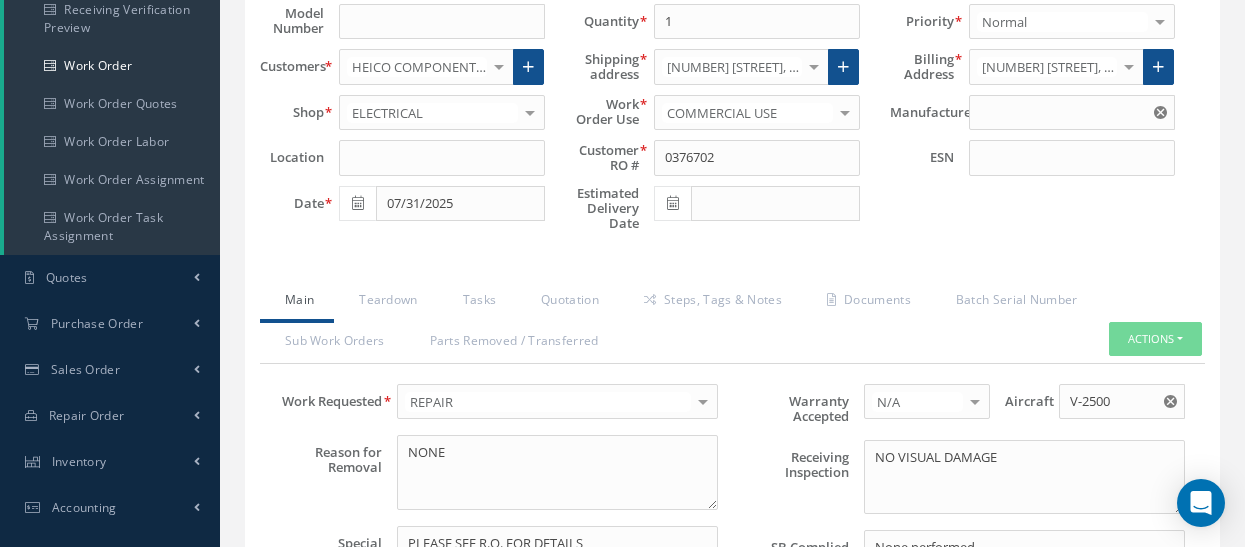 type on "UNISON INDUSTRIES" 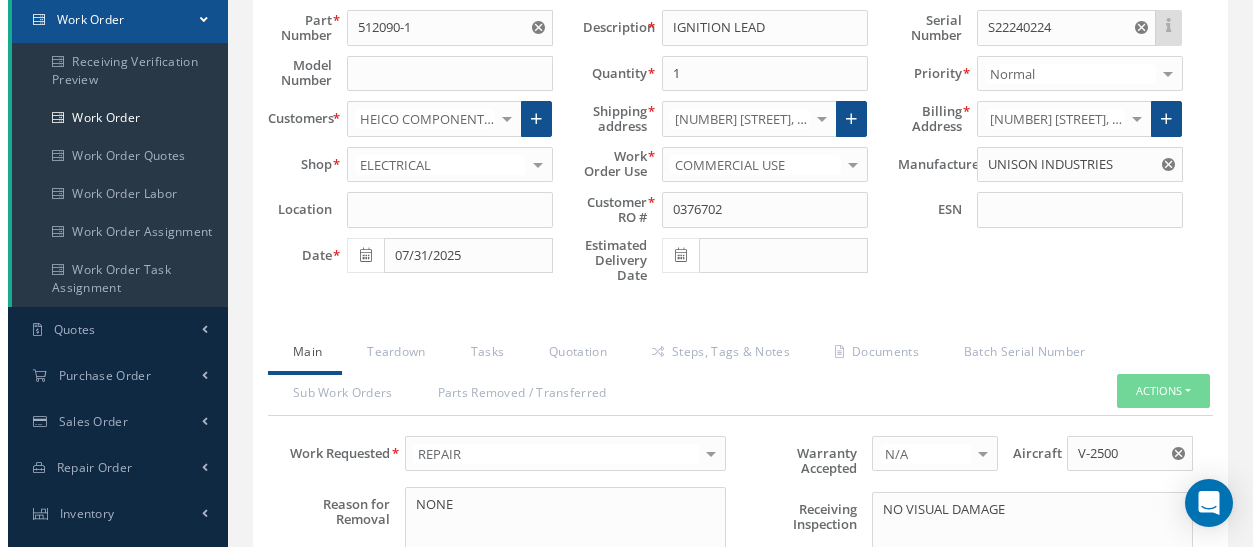 scroll, scrollTop: 400, scrollLeft: 0, axis: vertical 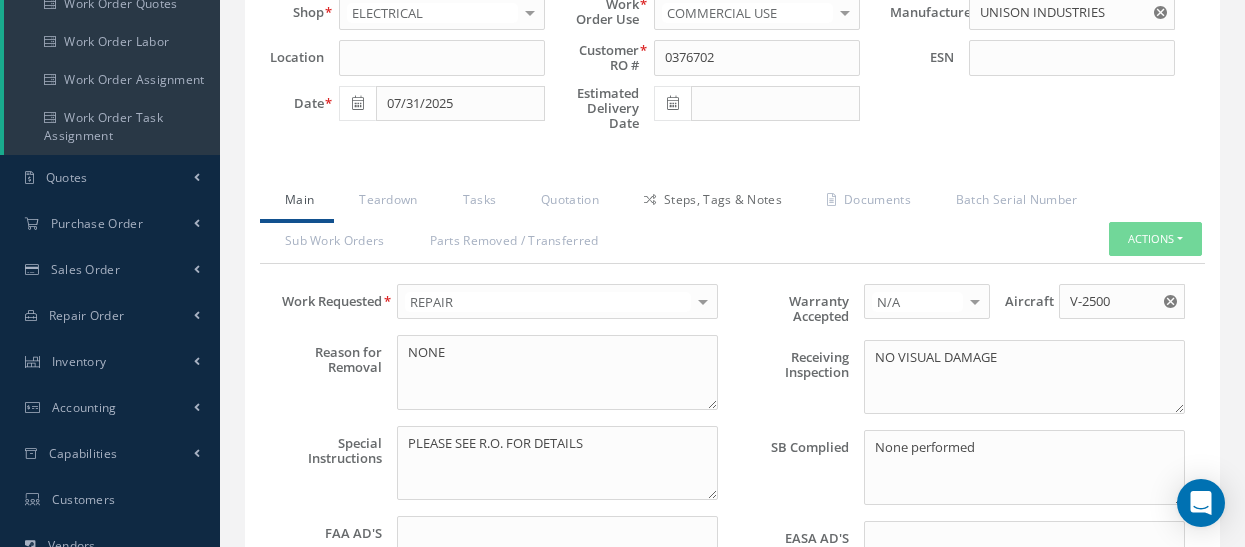 click on "Steps, Tags & Notes" at bounding box center [710, 202] 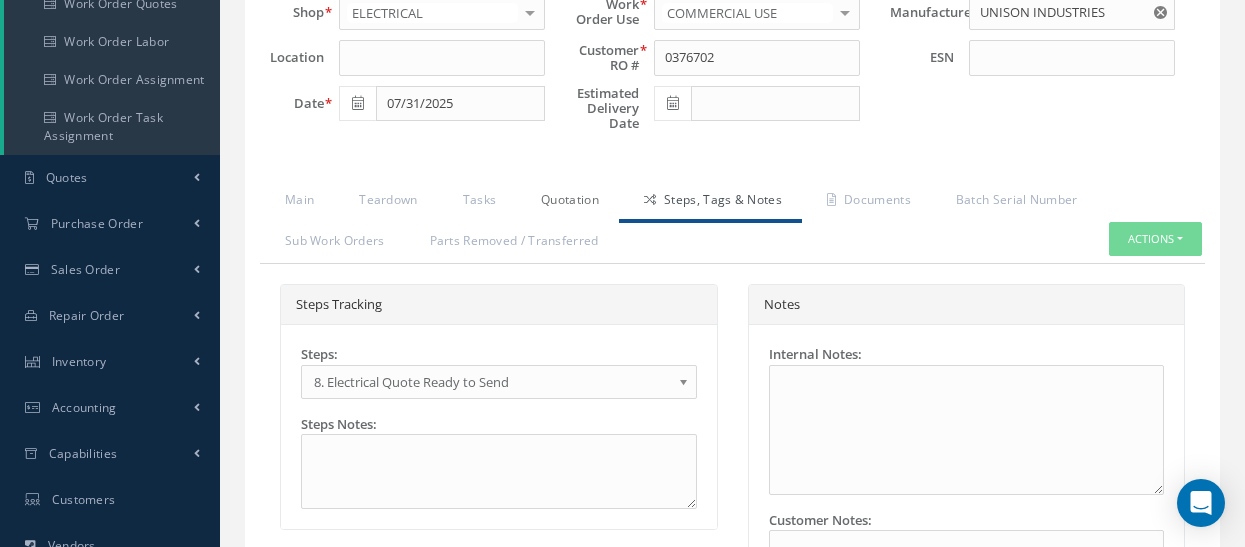 click on "Quotation" at bounding box center (567, 202) 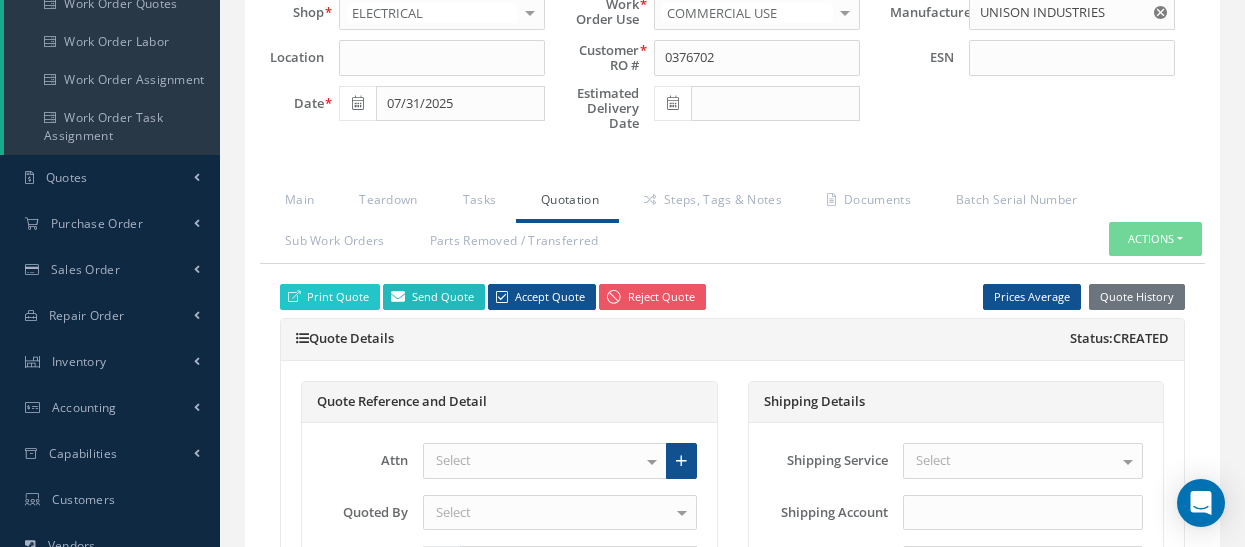 click on "Send Quote" at bounding box center (434, 297) 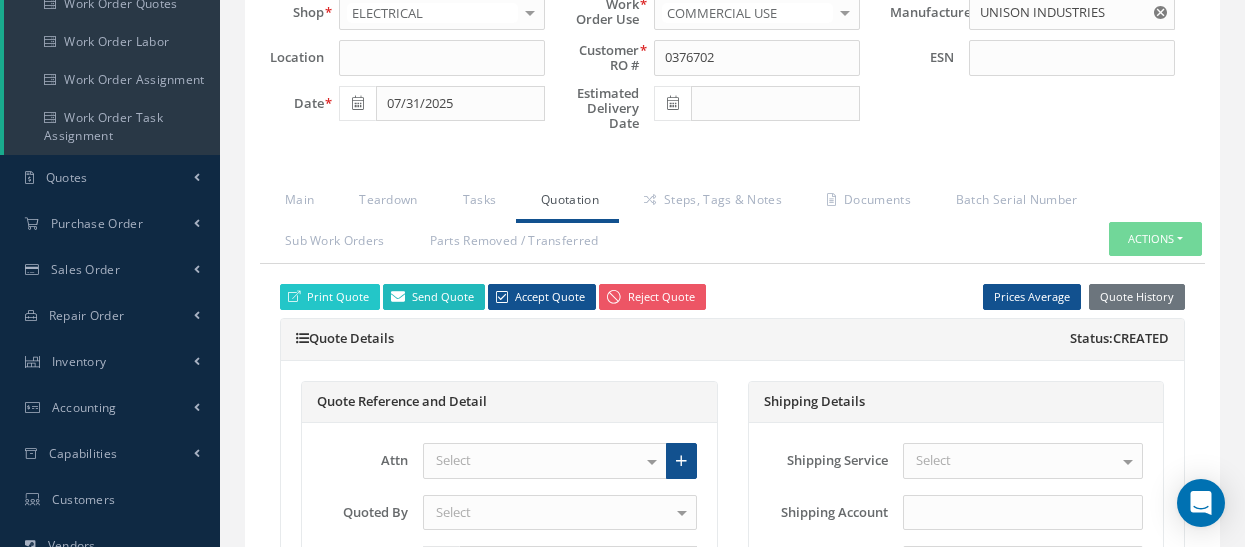 type on "WorkOrder 35230 Quote from" 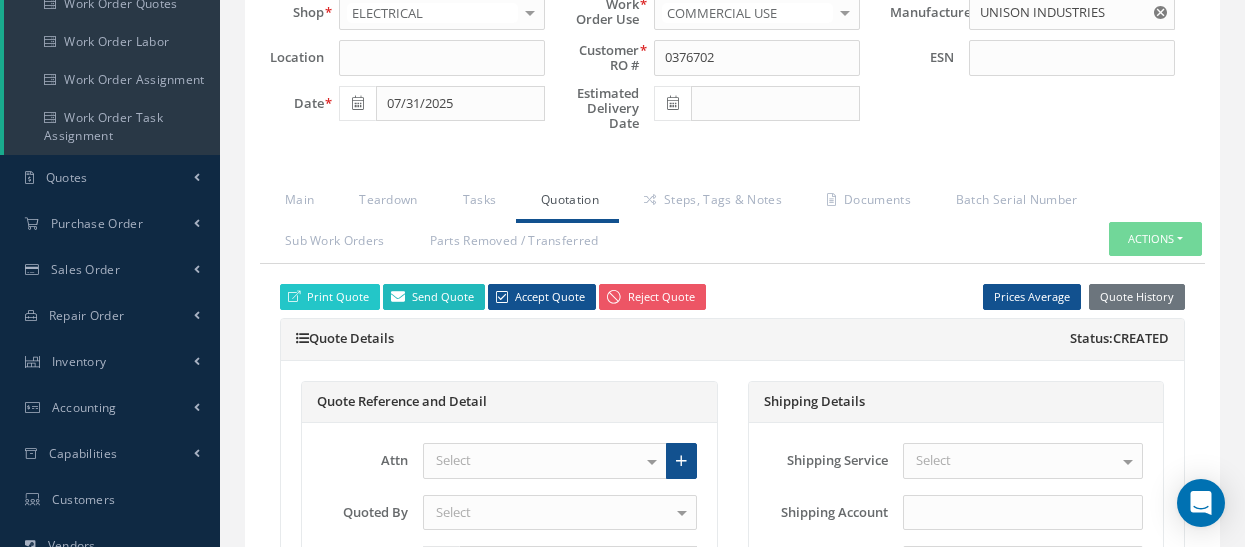 type on "Dear,
Please find attached your WO 35230 Quote.
Please feel free to contact me if you have any questions at all.
Thanks," 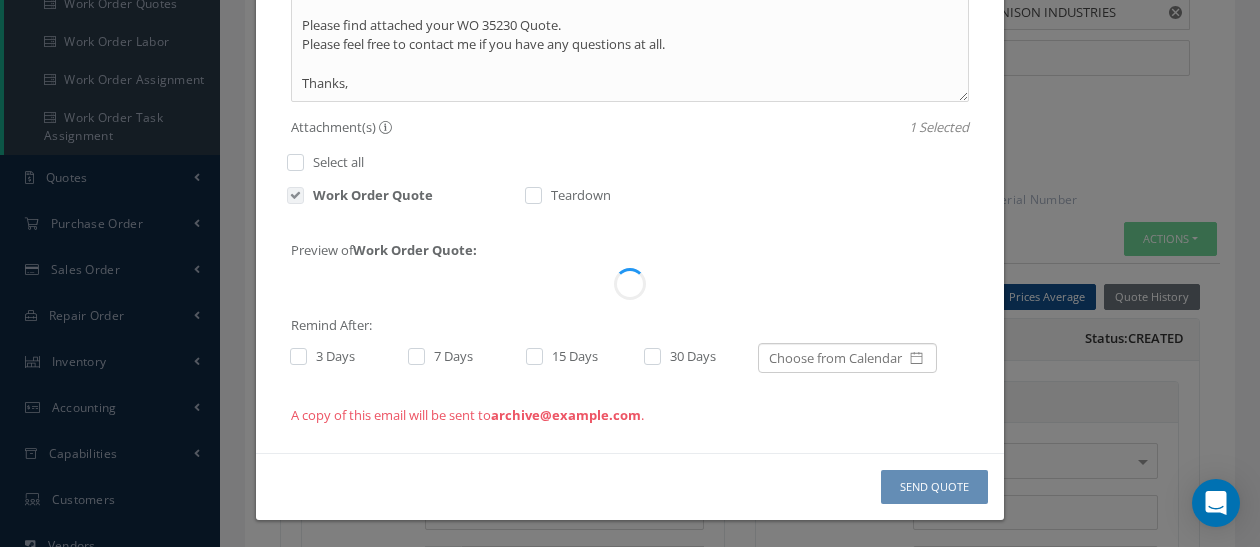 scroll, scrollTop: 343, scrollLeft: 0, axis: vertical 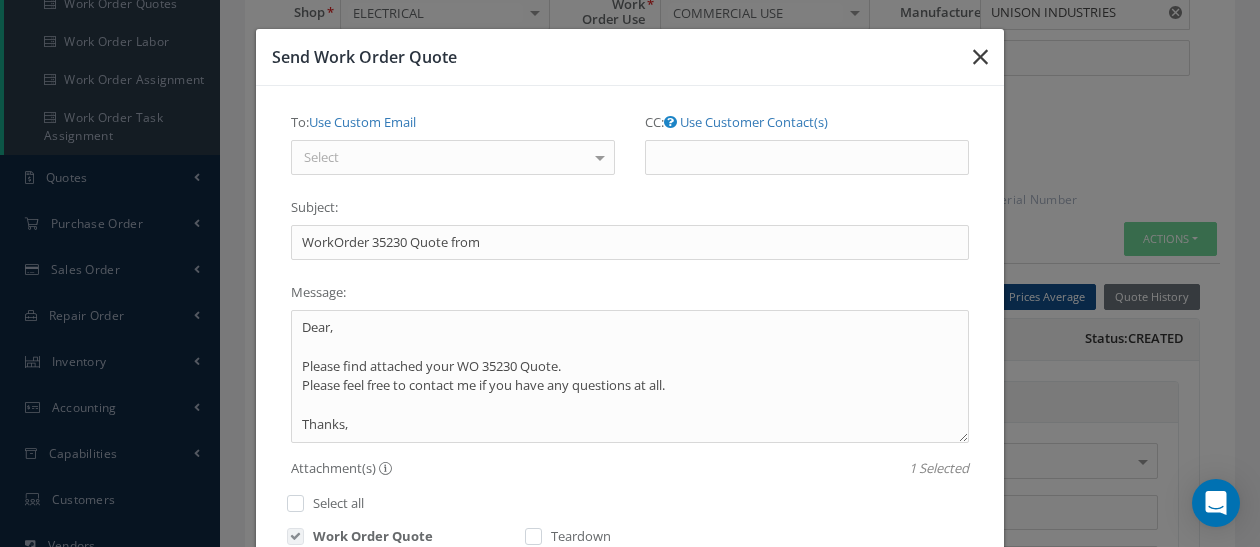 click at bounding box center [980, 57] 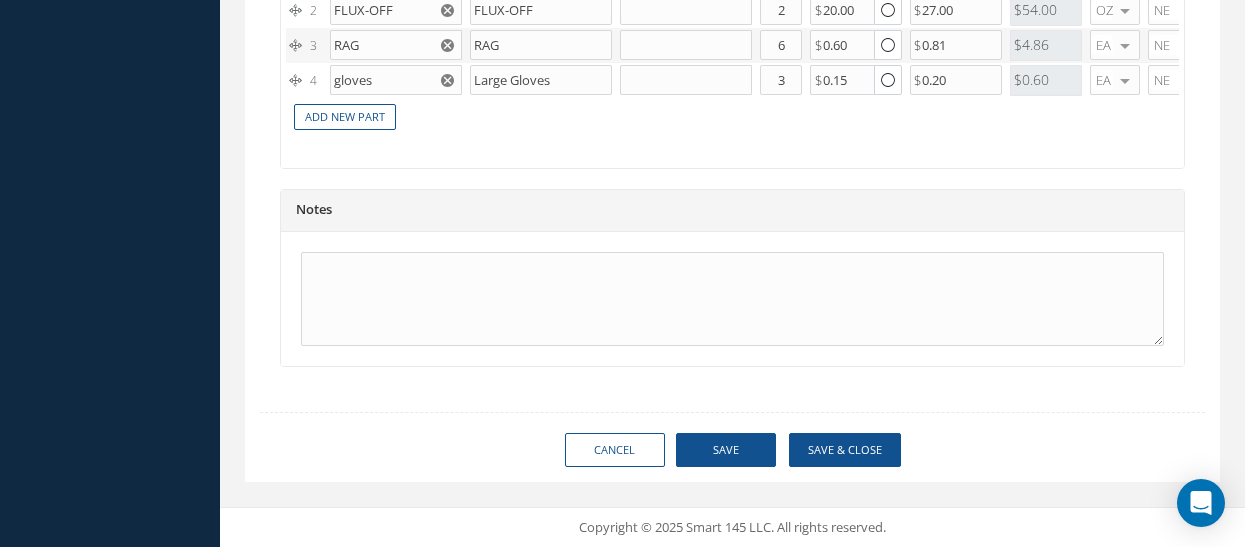 scroll, scrollTop: 2220, scrollLeft: 0, axis: vertical 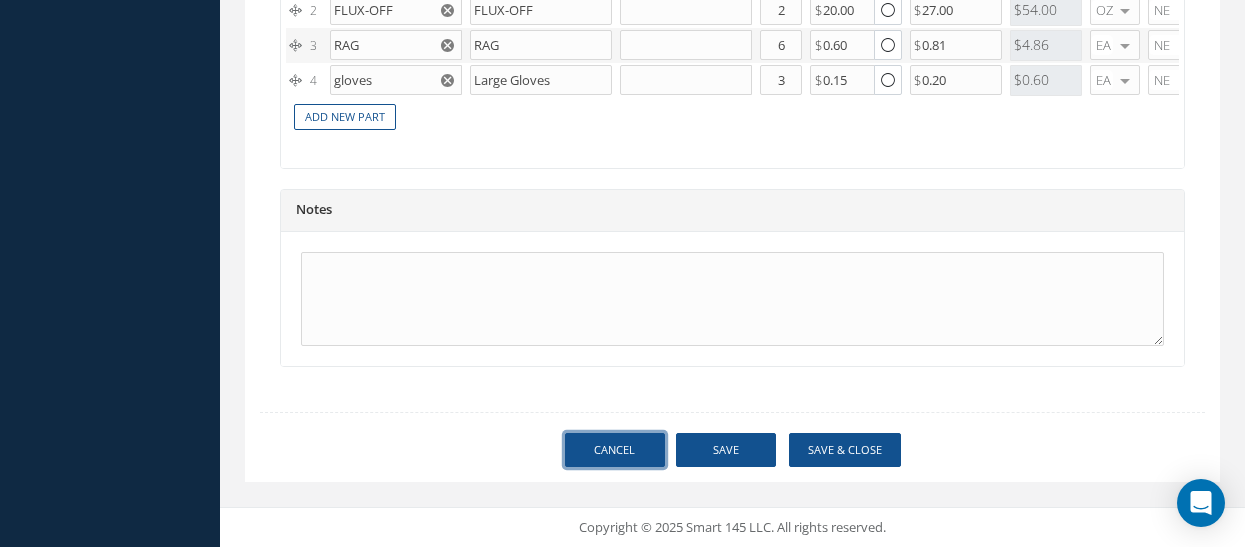 click on "Cancel" at bounding box center (615, 450) 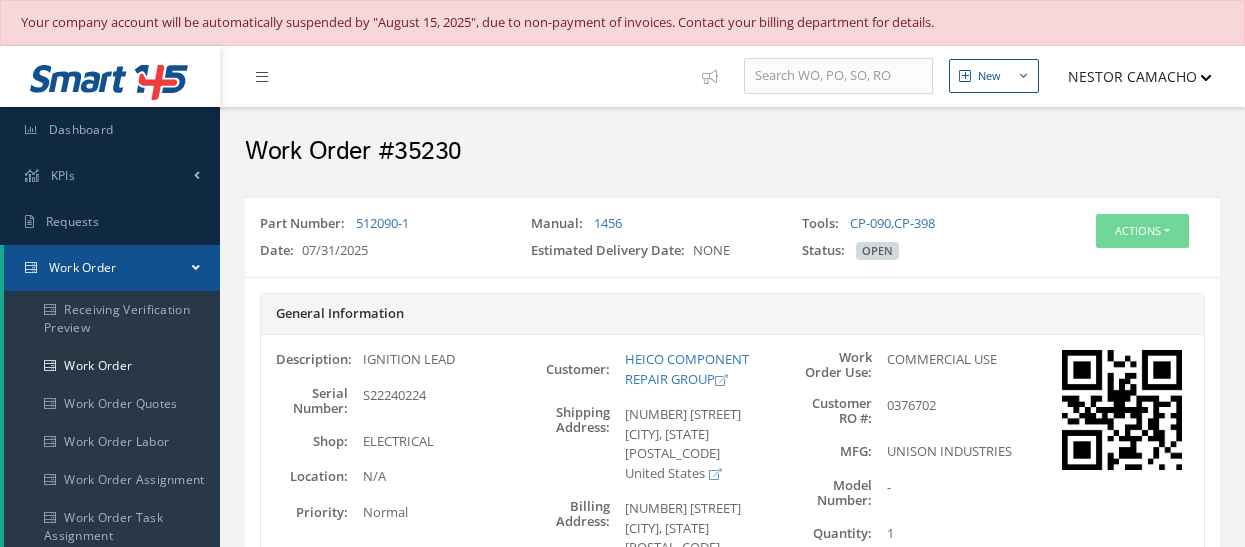scroll, scrollTop: 300, scrollLeft: 0, axis: vertical 